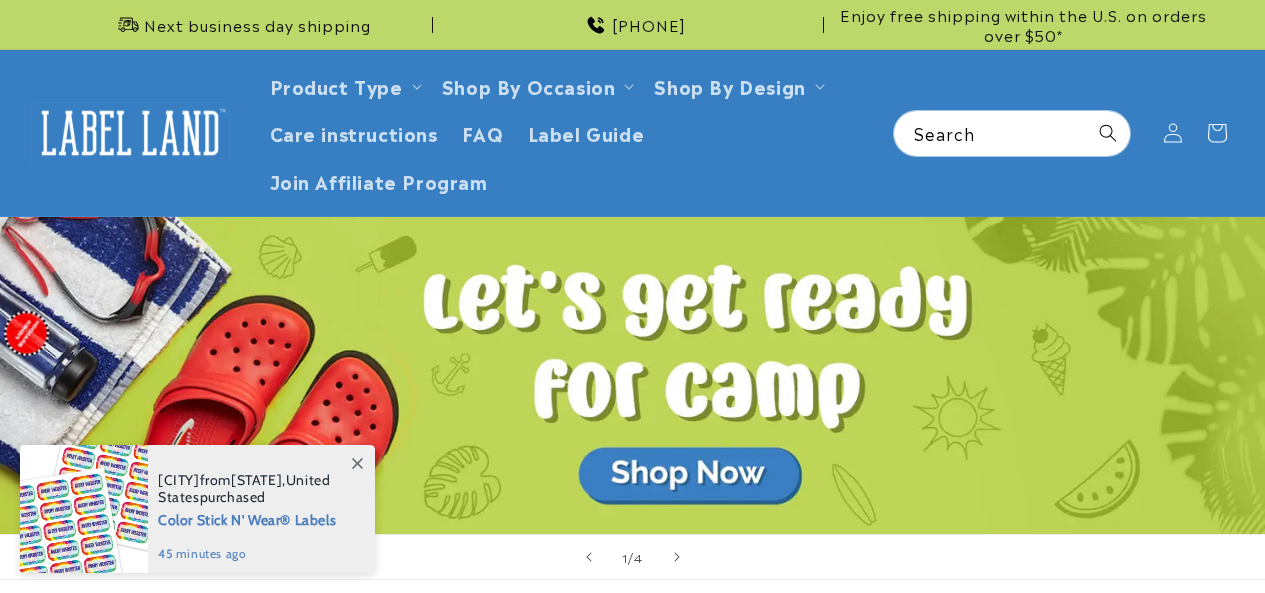 scroll, scrollTop: 0, scrollLeft: 0, axis: both 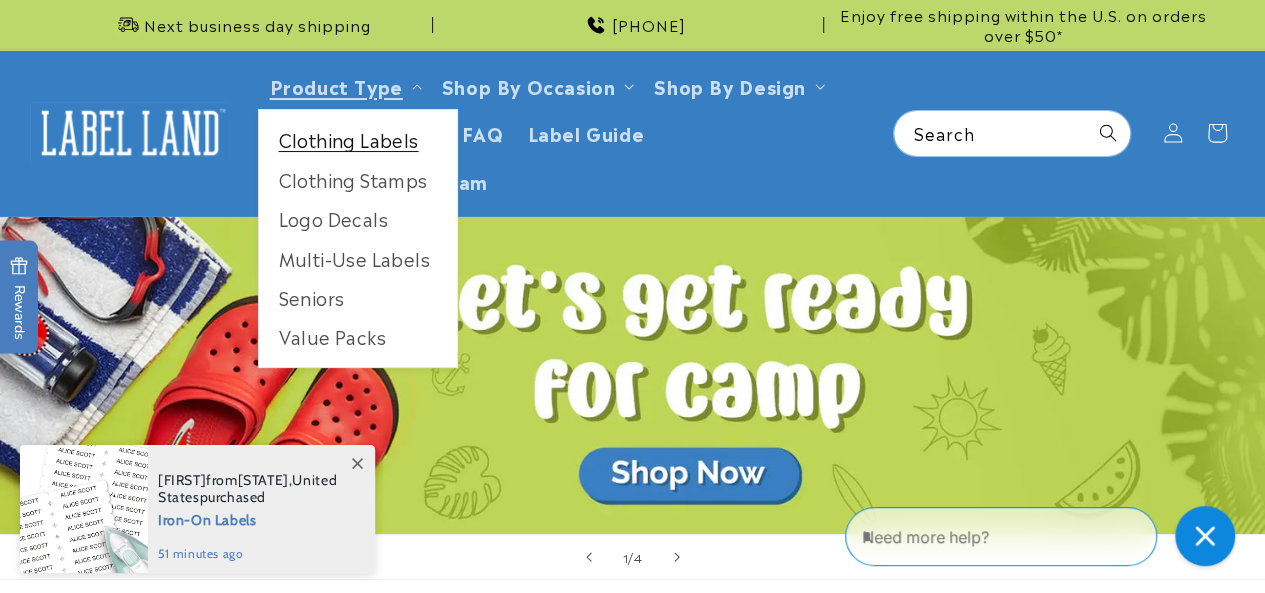 click on "Clothing Labels" at bounding box center (358, 139) 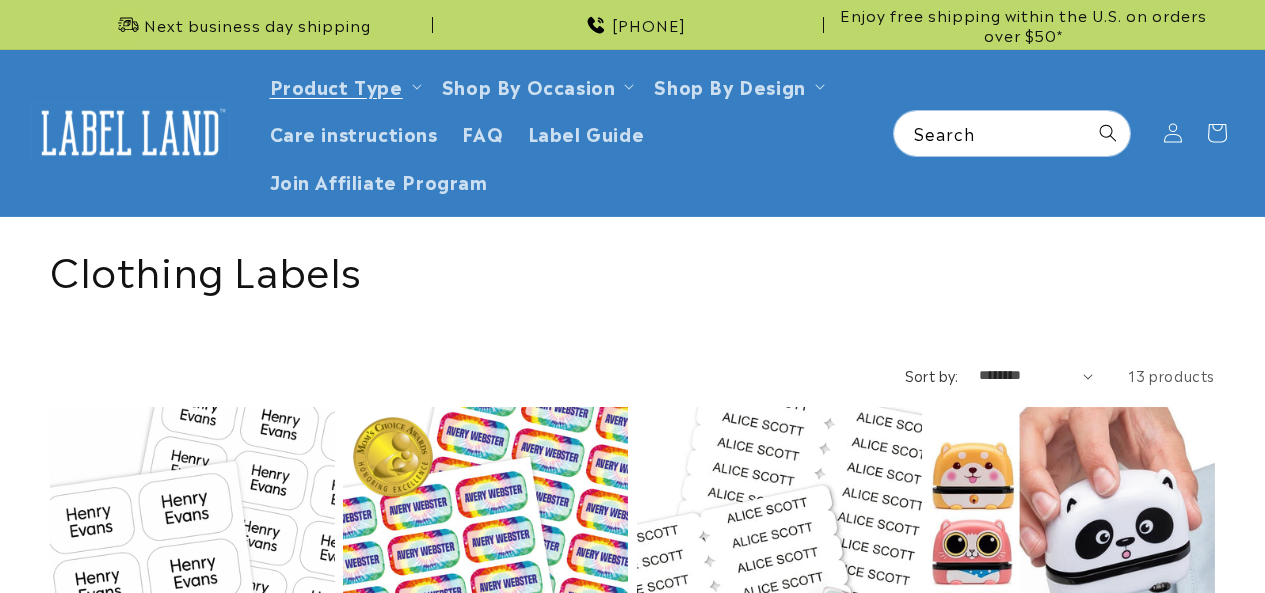 scroll, scrollTop: 0, scrollLeft: 0, axis: both 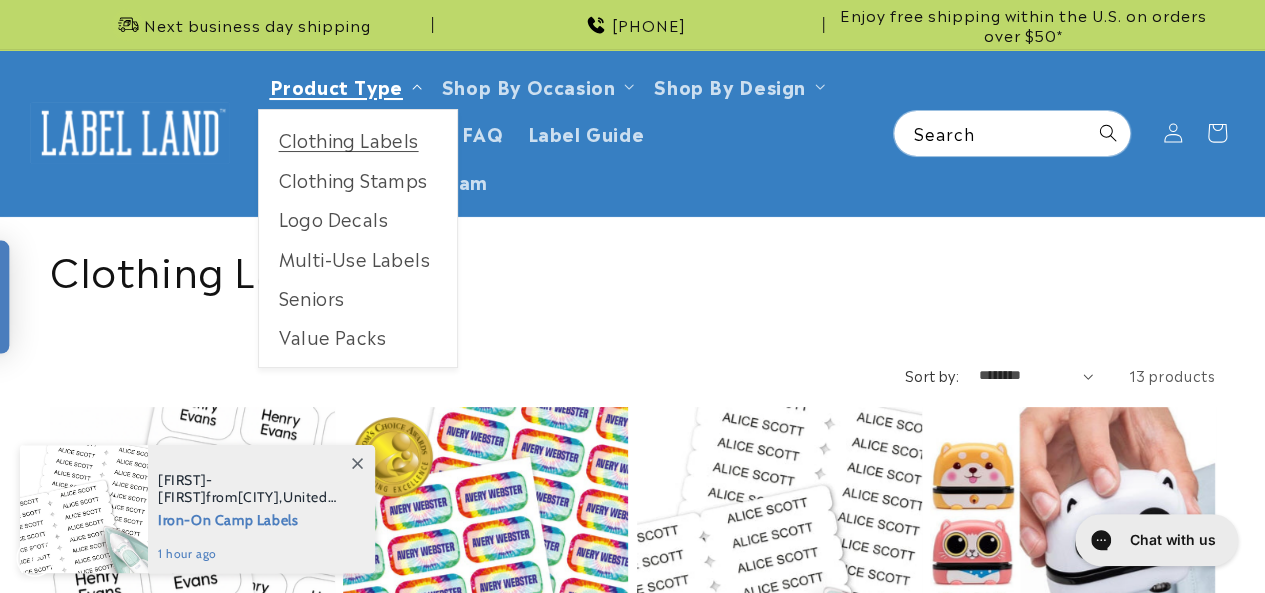 click on "Product Type" at bounding box center [336, 85] 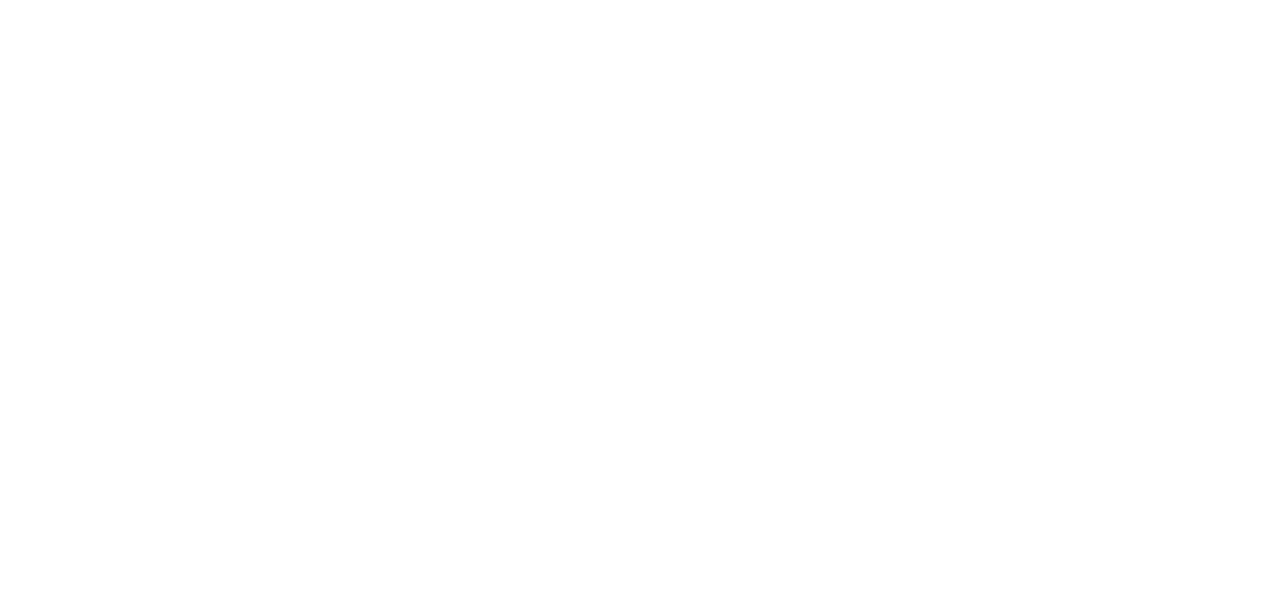 scroll, scrollTop: 0, scrollLeft: 0, axis: both 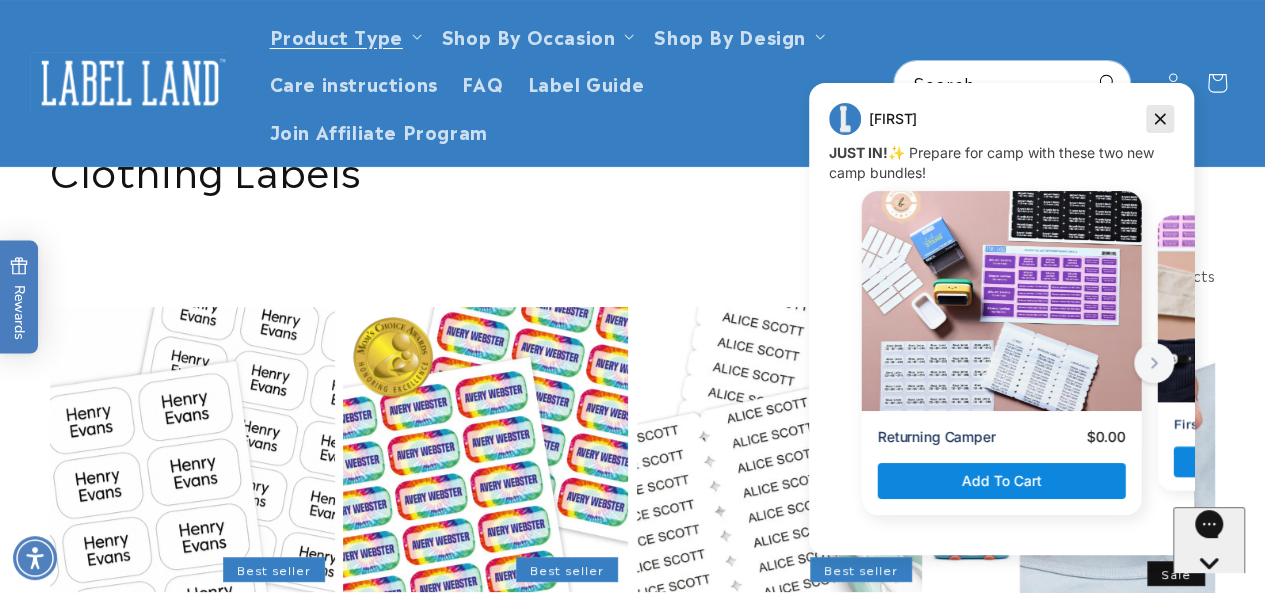 click 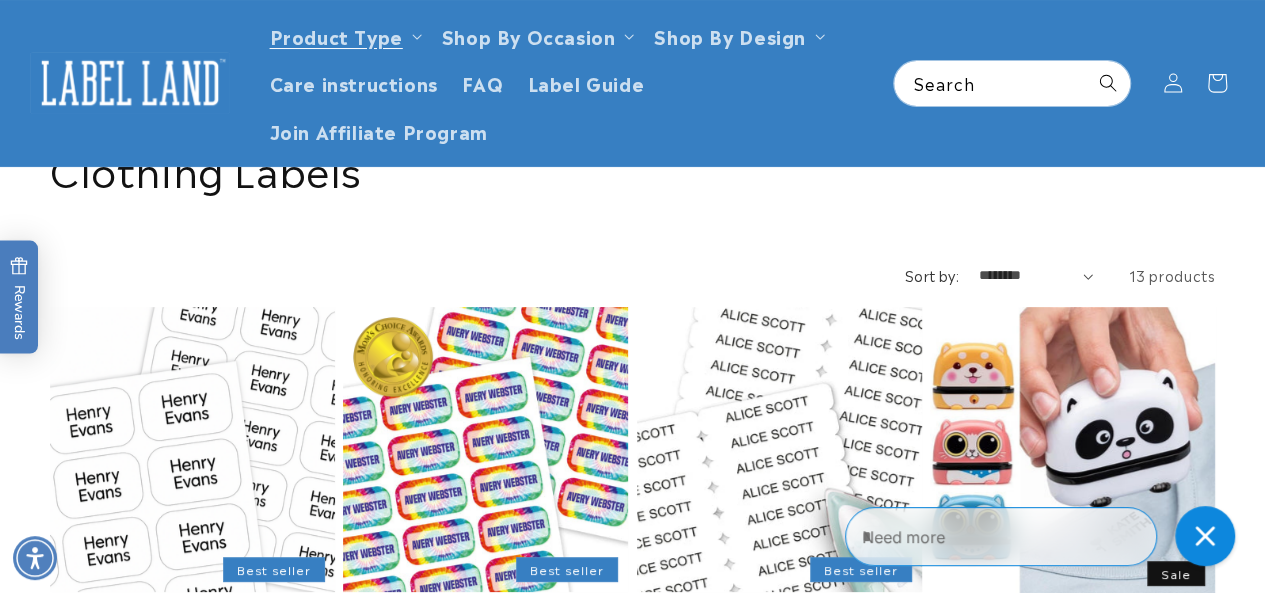 scroll, scrollTop: 300, scrollLeft: 0, axis: vertical 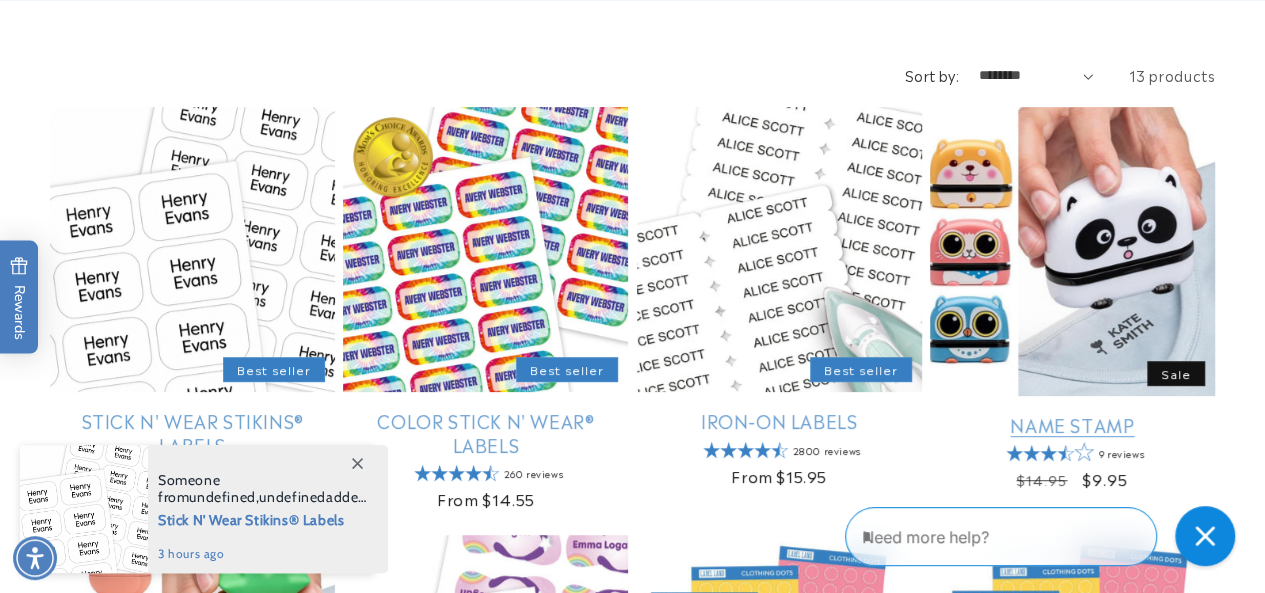 click on "Name Stamp" at bounding box center [1072, 424] 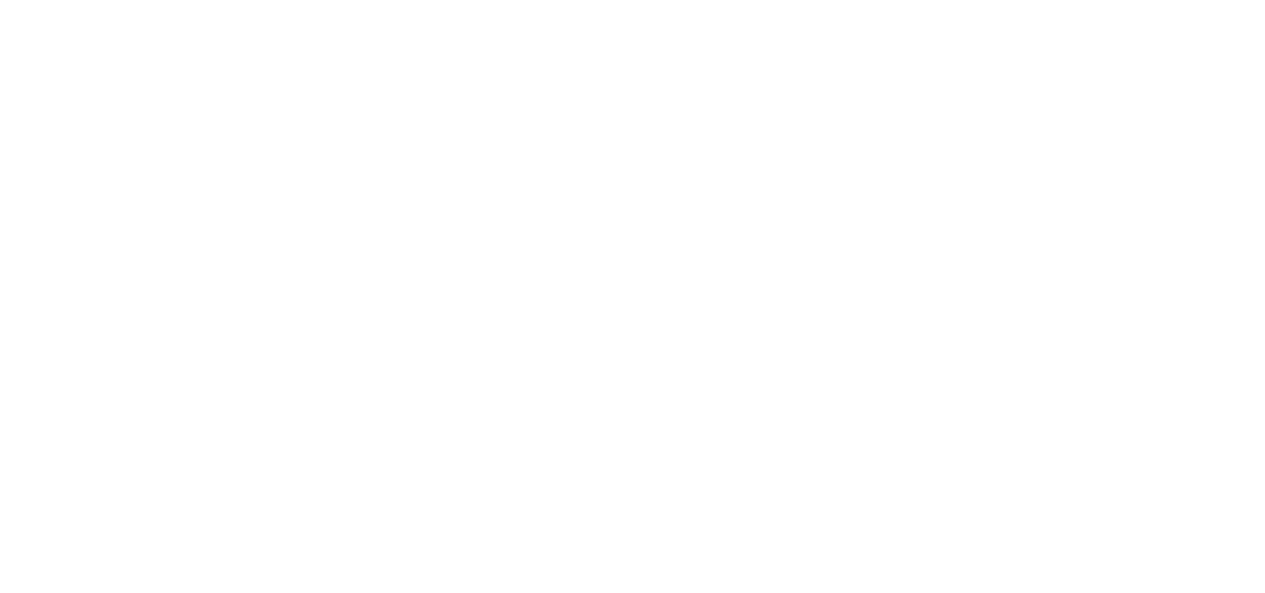 scroll, scrollTop: 0, scrollLeft: 0, axis: both 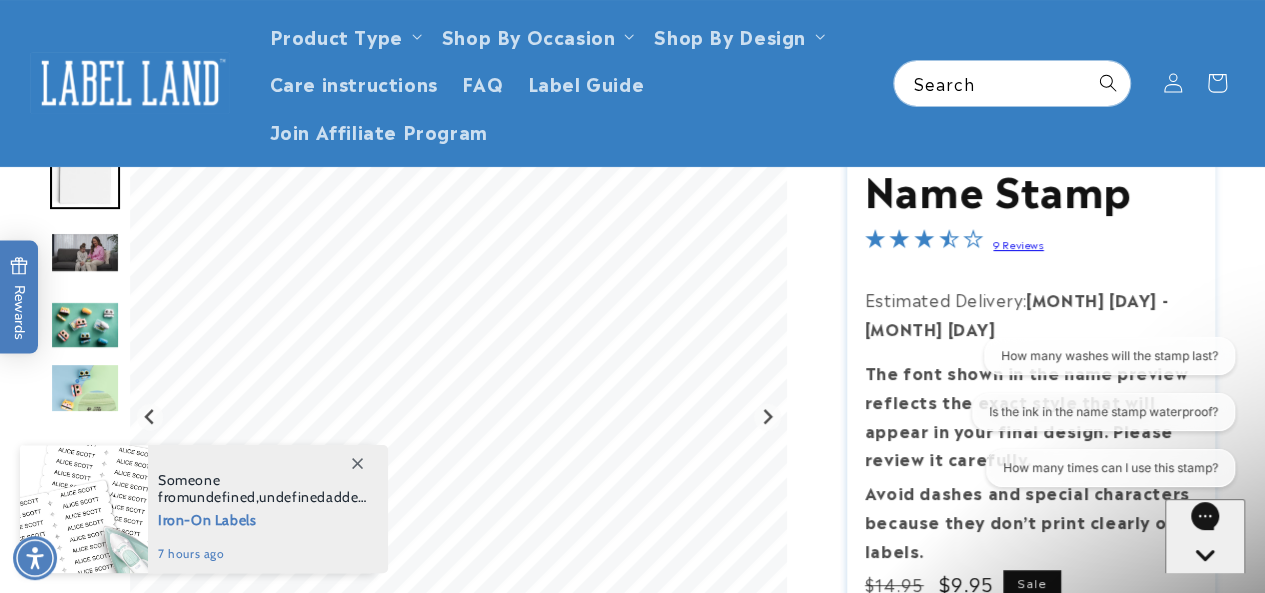 click on "Chat with us" at bounding box center (1205, 625) 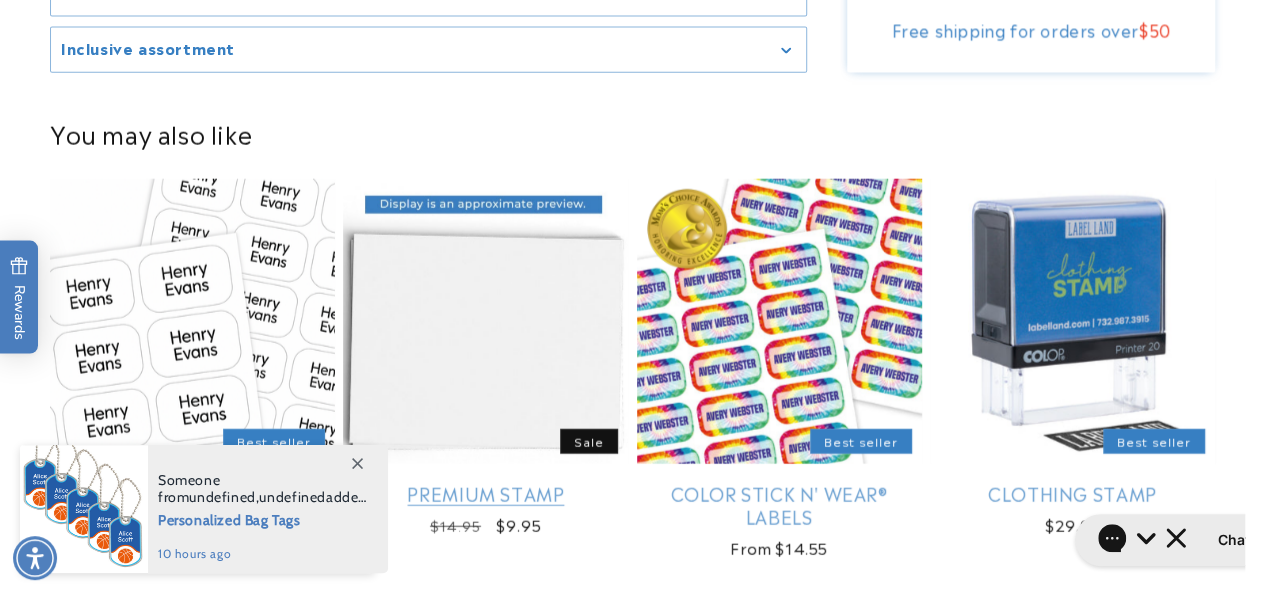 scroll, scrollTop: 2500, scrollLeft: 0, axis: vertical 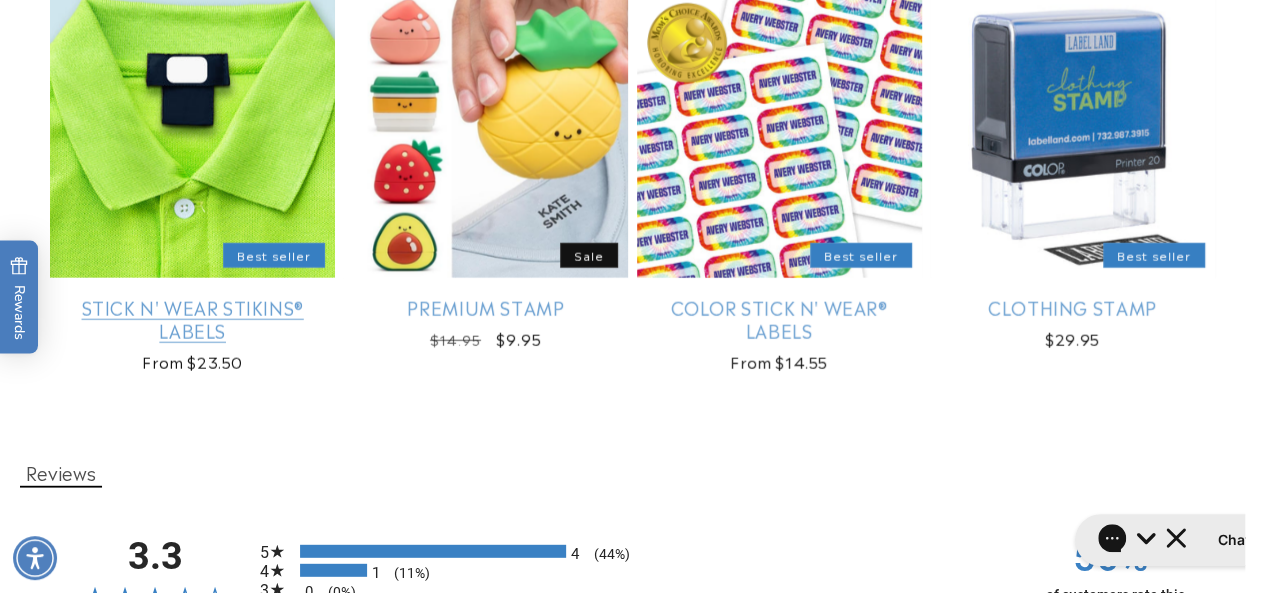 click on "Stick N' Wear Stikins® Labels" at bounding box center (192, 319) 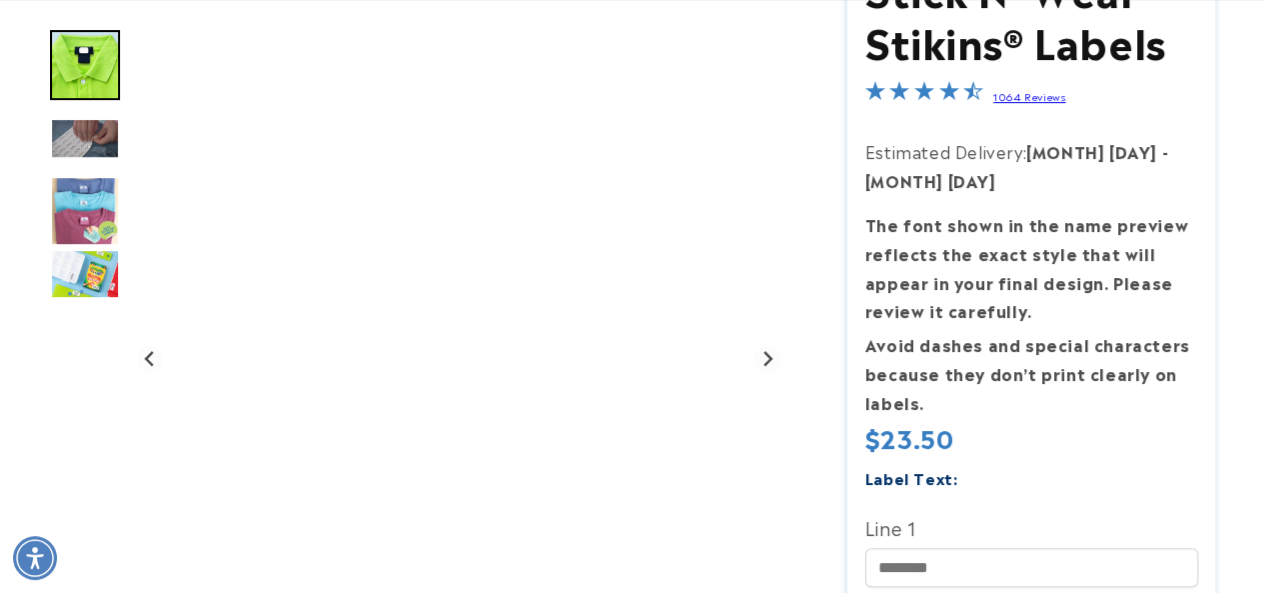 scroll, scrollTop: 300, scrollLeft: 0, axis: vertical 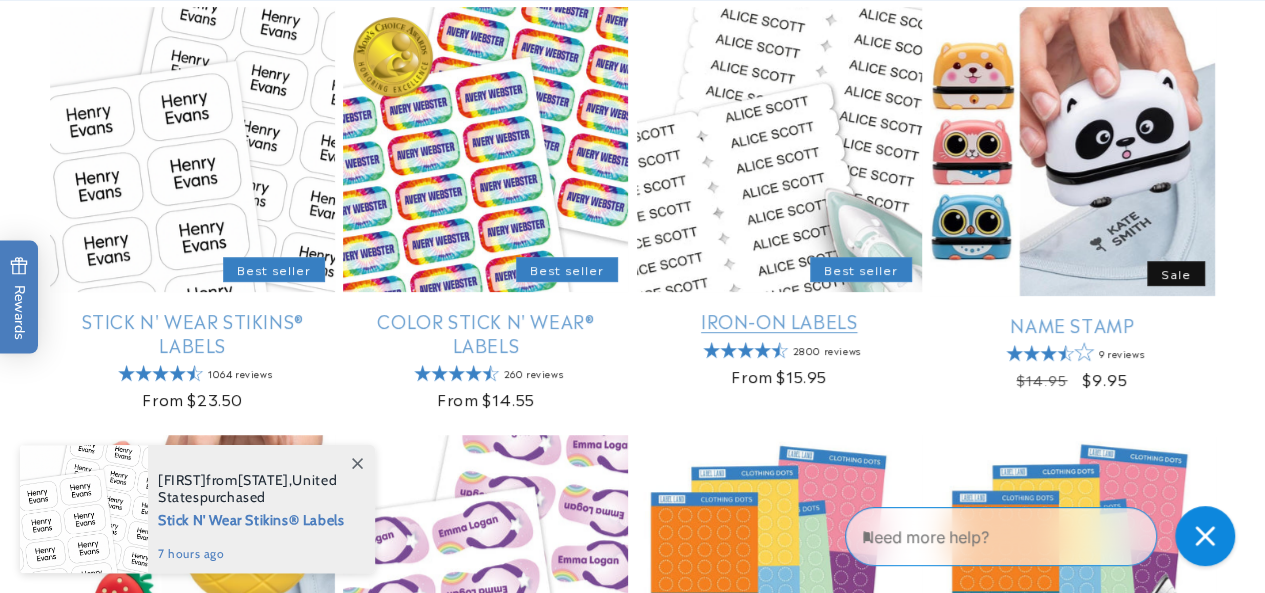 click on "Iron-On Labels" at bounding box center [779, 320] 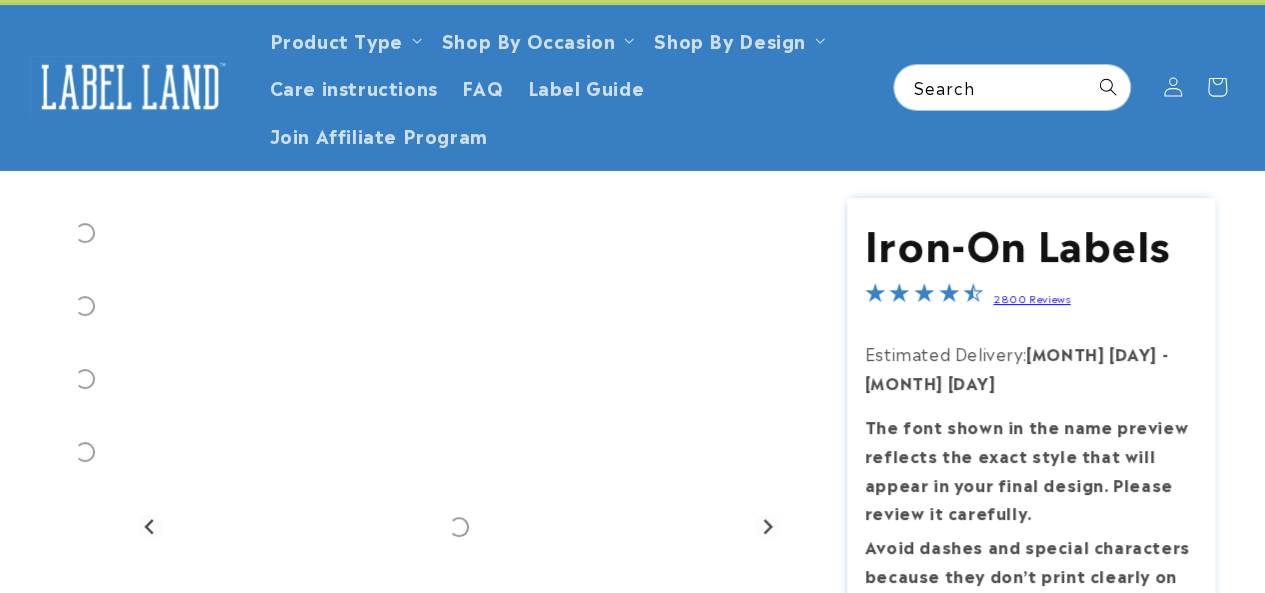 scroll, scrollTop: 300, scrollLeft: 0, axis: vertical 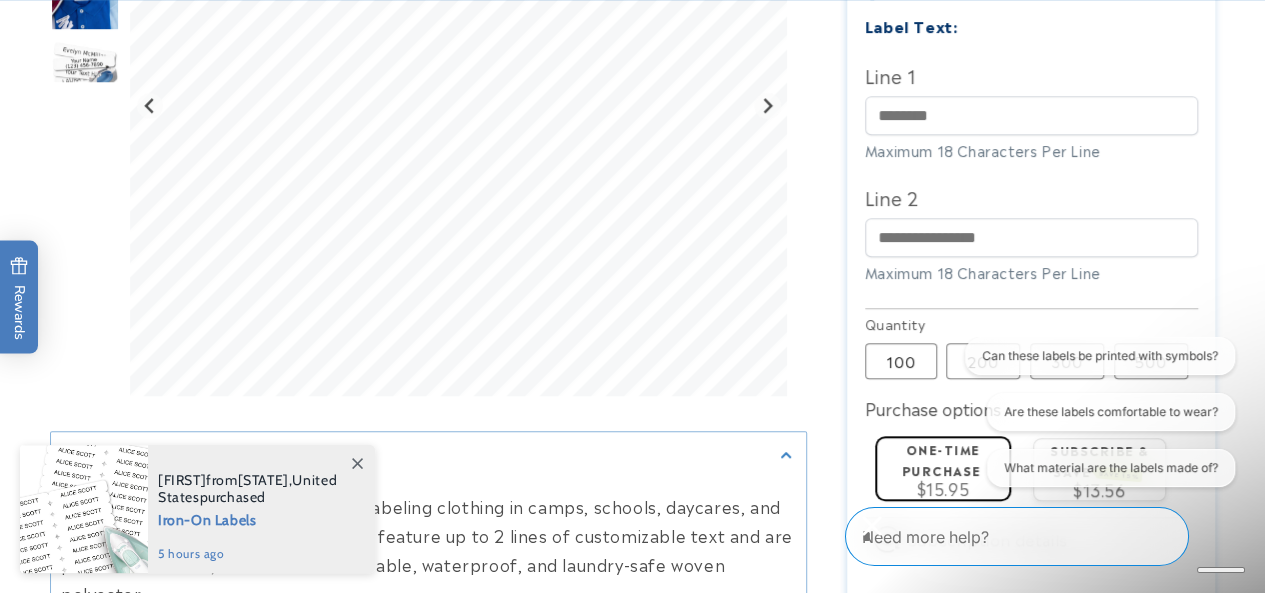 click on "Can these labels be printed with symbols? Are these labels comfortable to wear? What material are the labels made of?" at bounding box center (1098, 416) 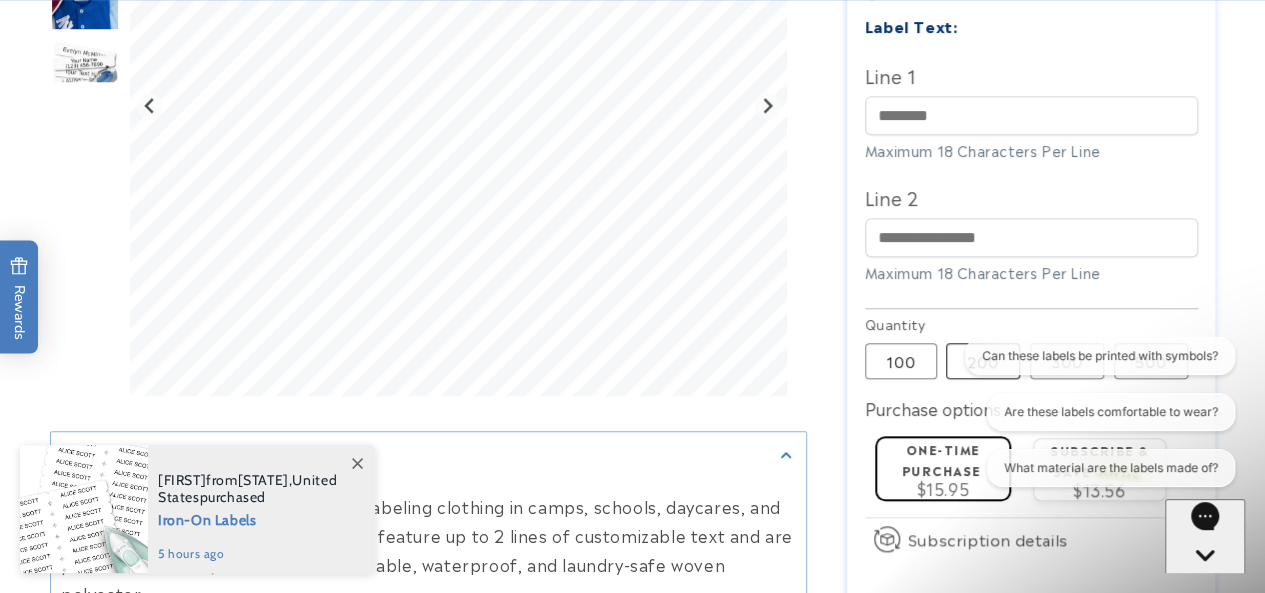 click on "200 Variant sold out or unavailable" at bounding box center [983, 361] 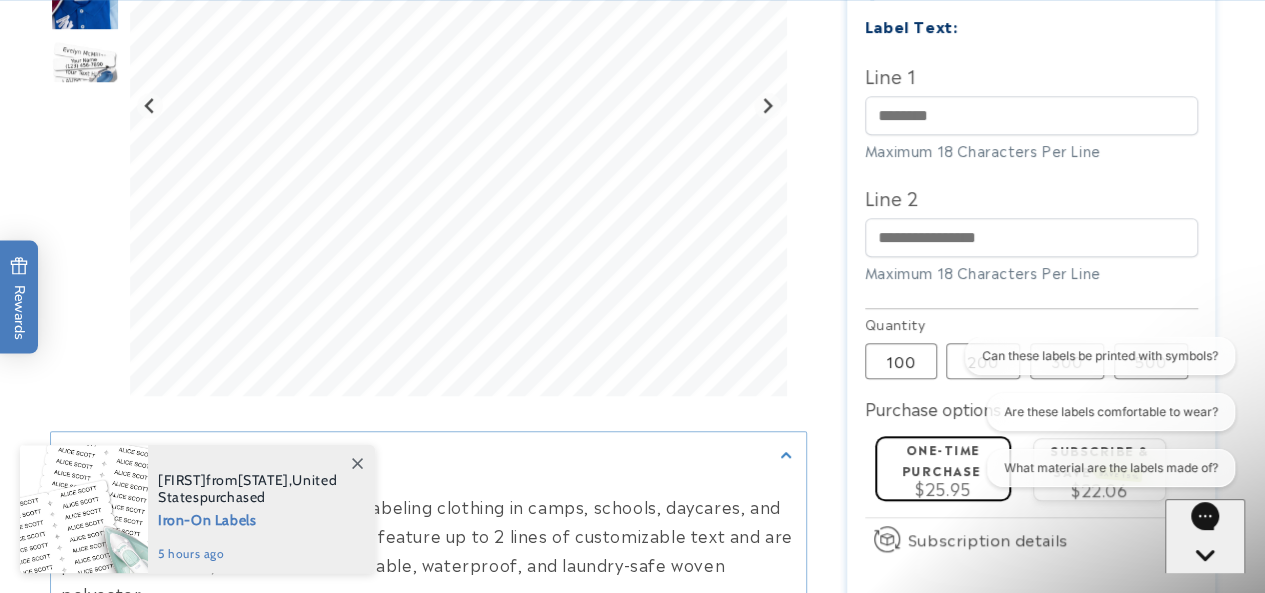 type 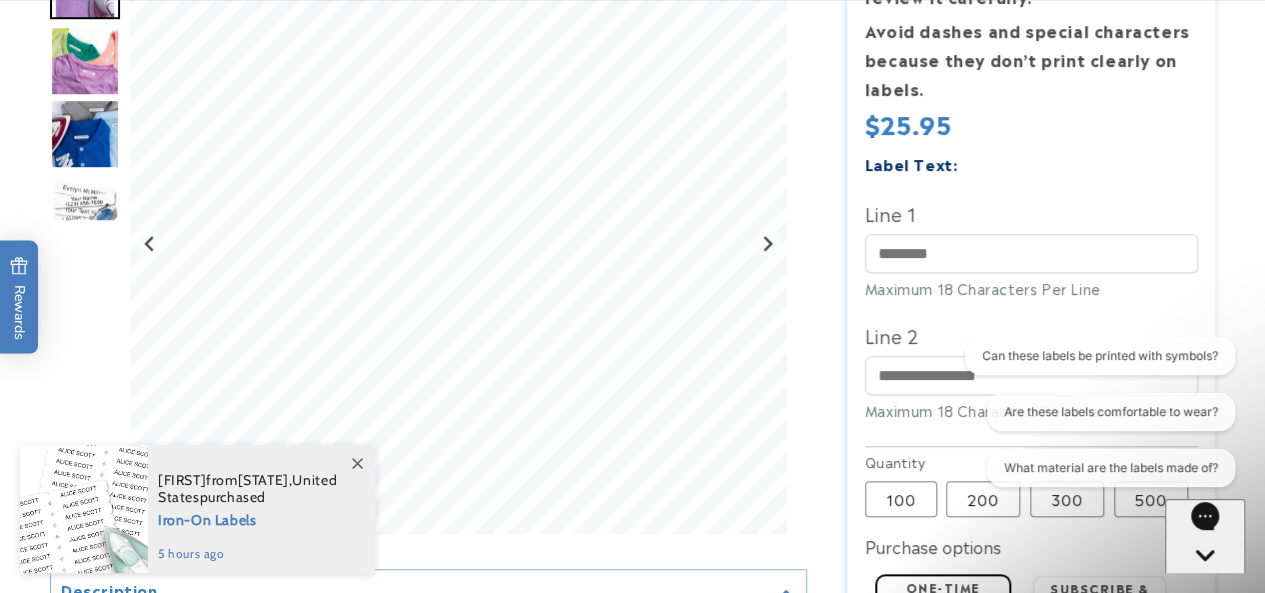 scroll, scrollTop: 700, scrollLeft: 0, axis: vertical 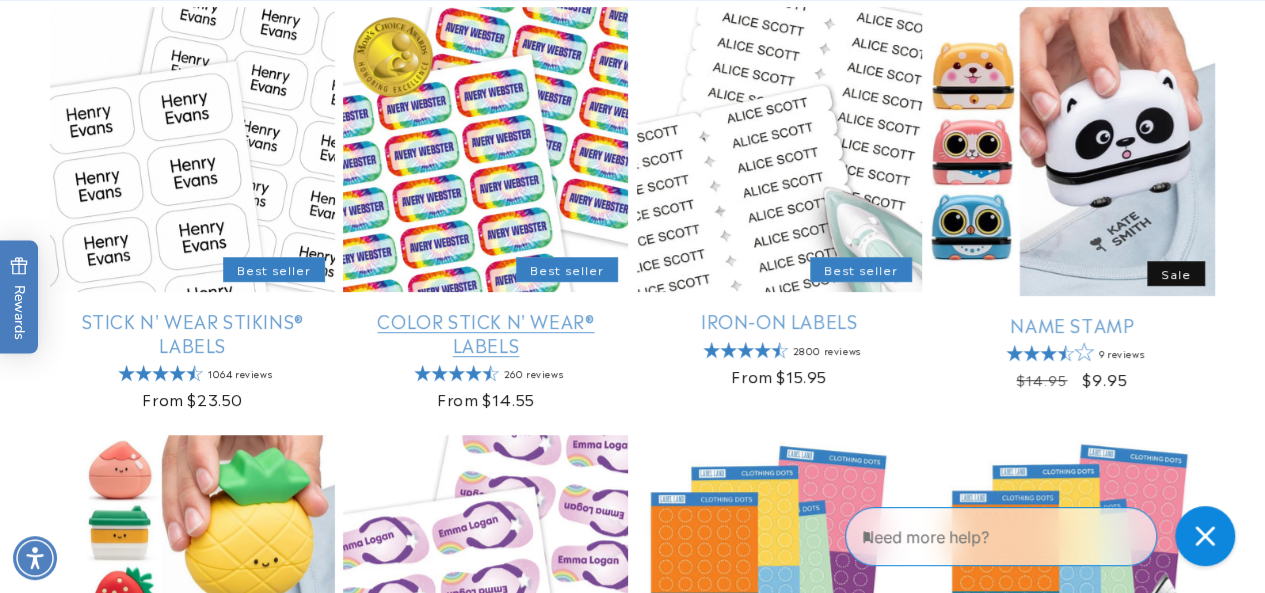 click on "Color Stick N' Wear® Labels" at bounding box center (485, 332) 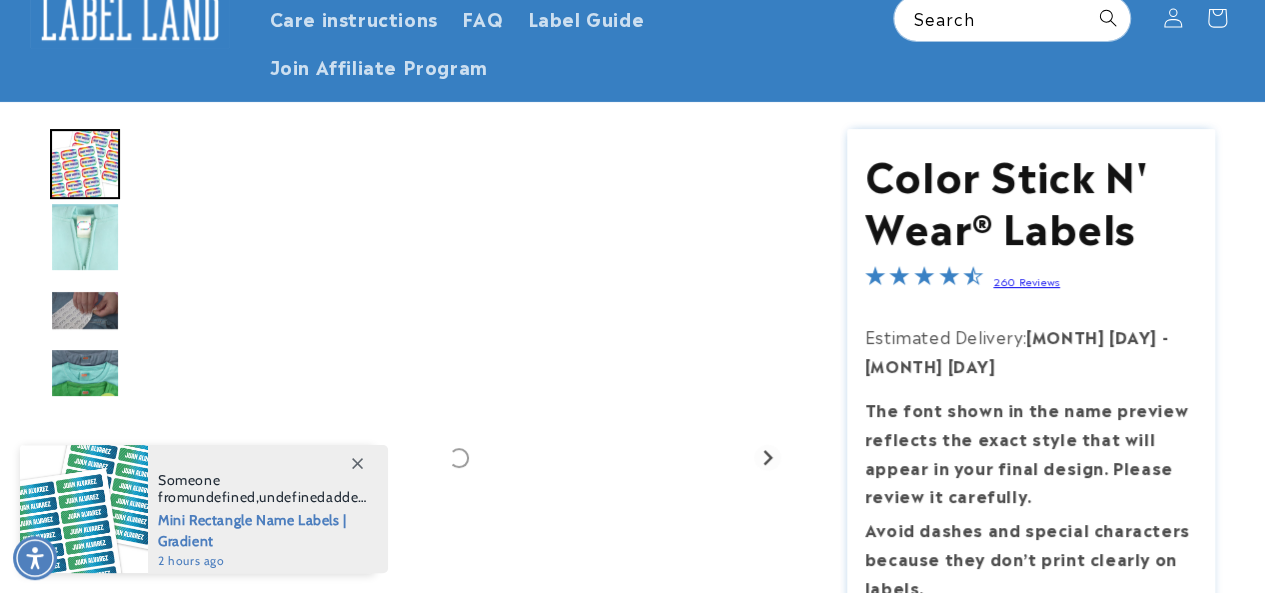 scroll, scrollTop: 400, scrollLeft: 0, axis: vertical 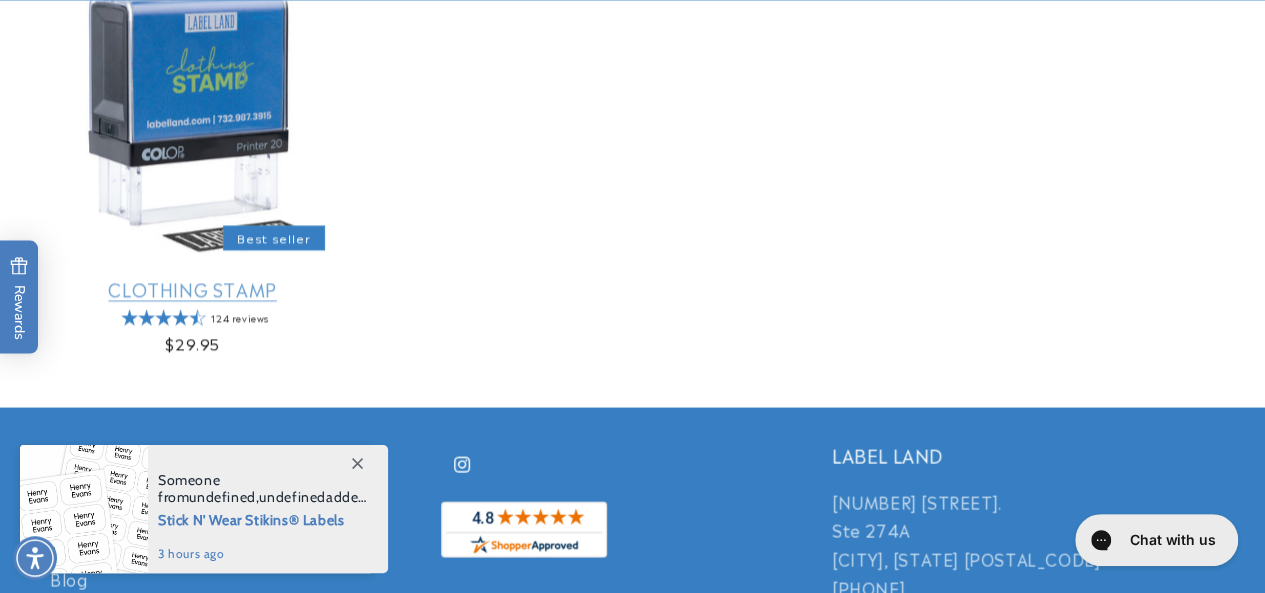 click on "Clothing Stamp" at bounding box center [192, 288] 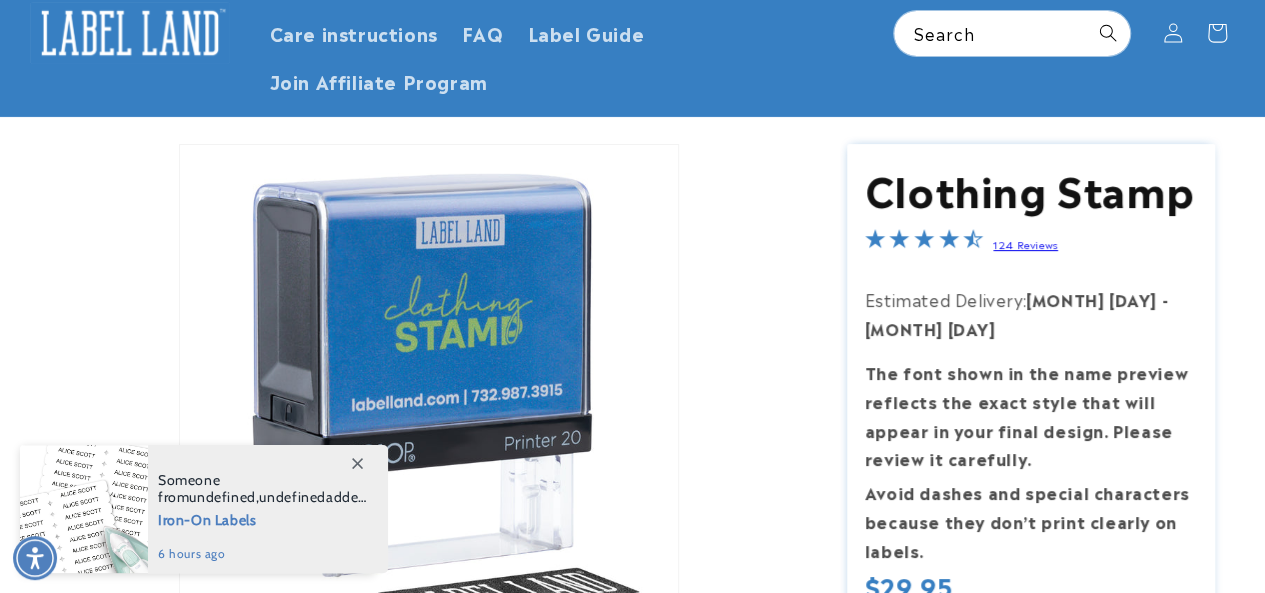 scroll, scrollTop: 100, scrollLeft: 0, axis: vertical 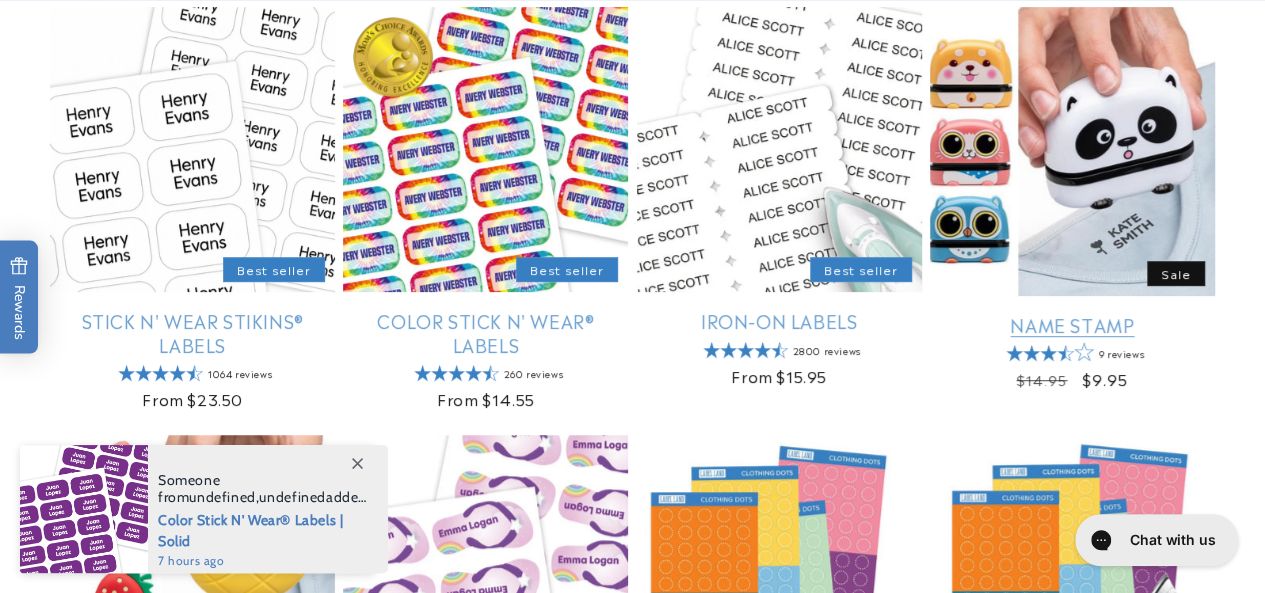 click on "Name Stamp" at bounding box center [1072, 324] 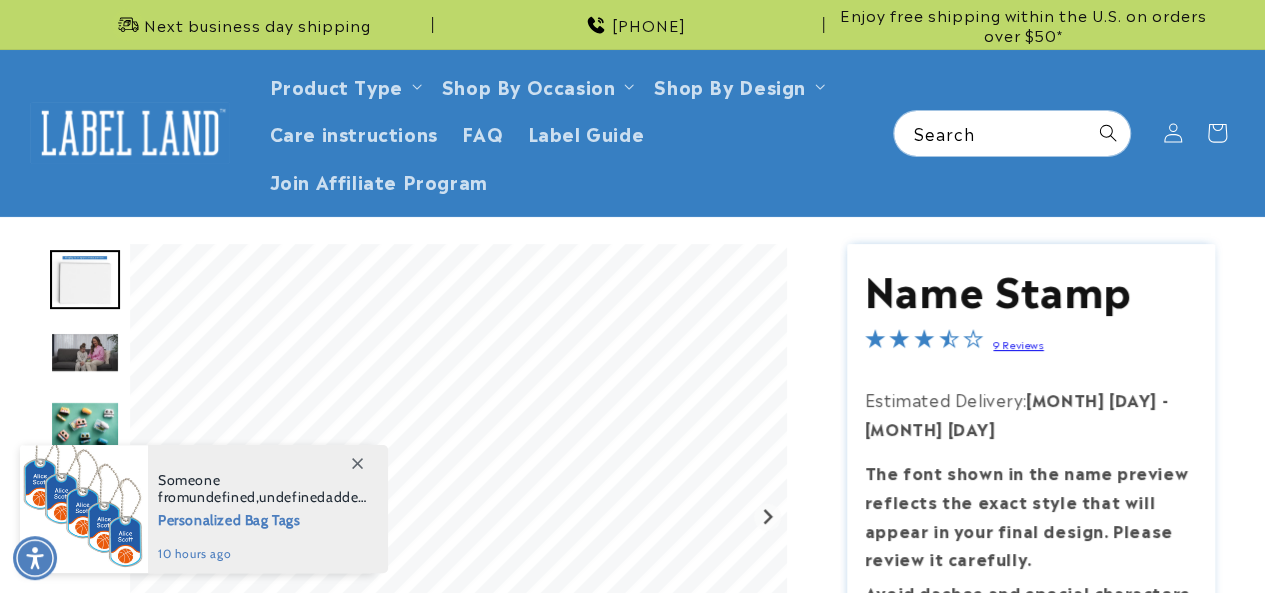 scroll, scrollTop: 0, scrollLeft: 0, axis: both 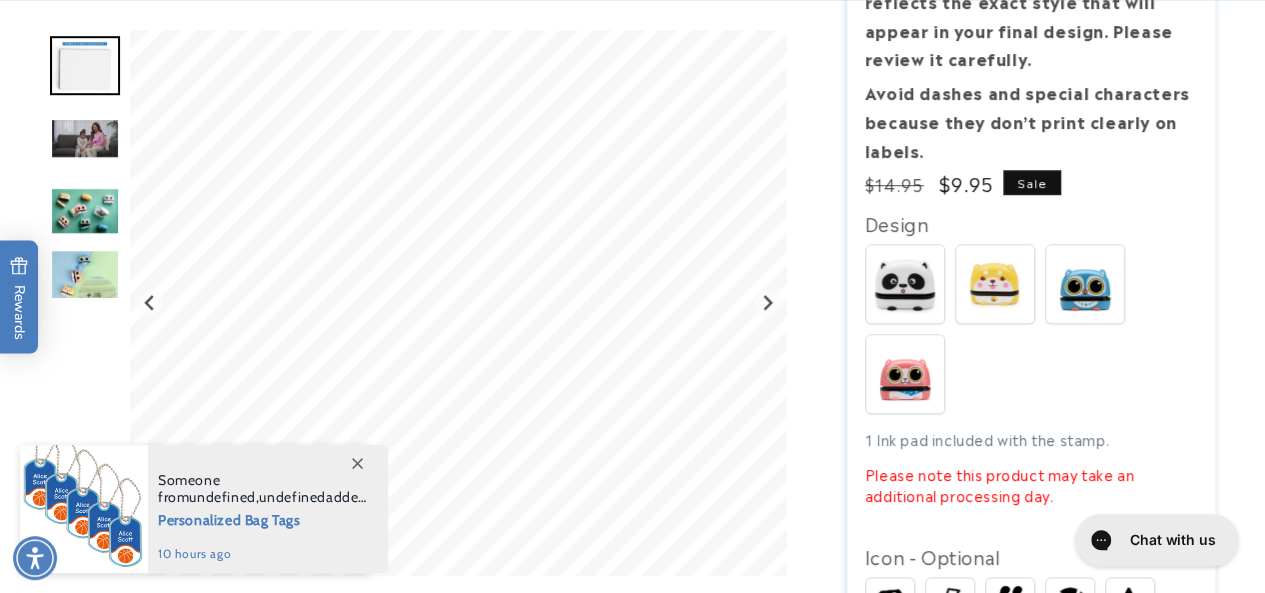 click at bounding box center [995, 284] 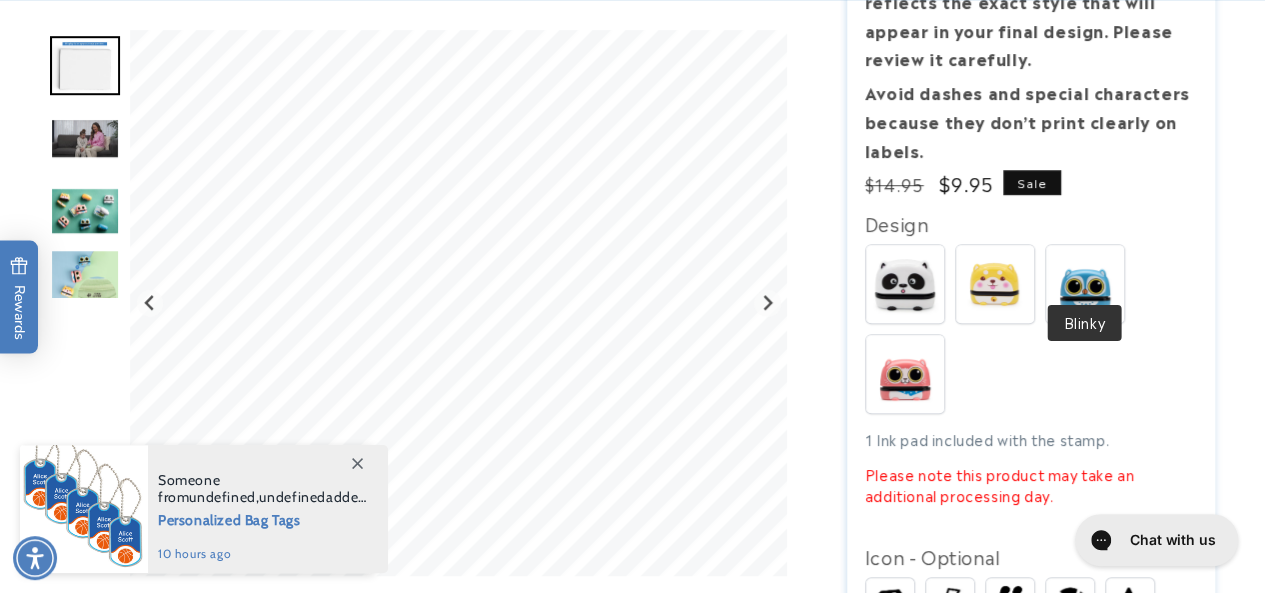 click at bounding box center [1085, 284] 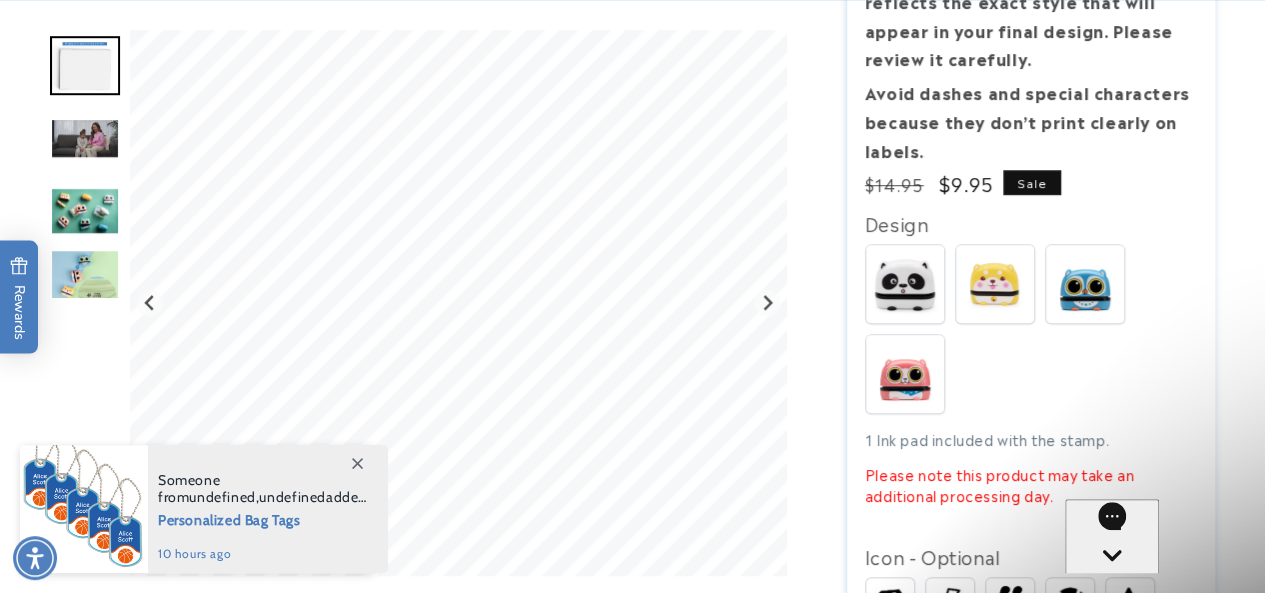 scroll, scrollTop: 0, scrollLeft: 0, axis: both 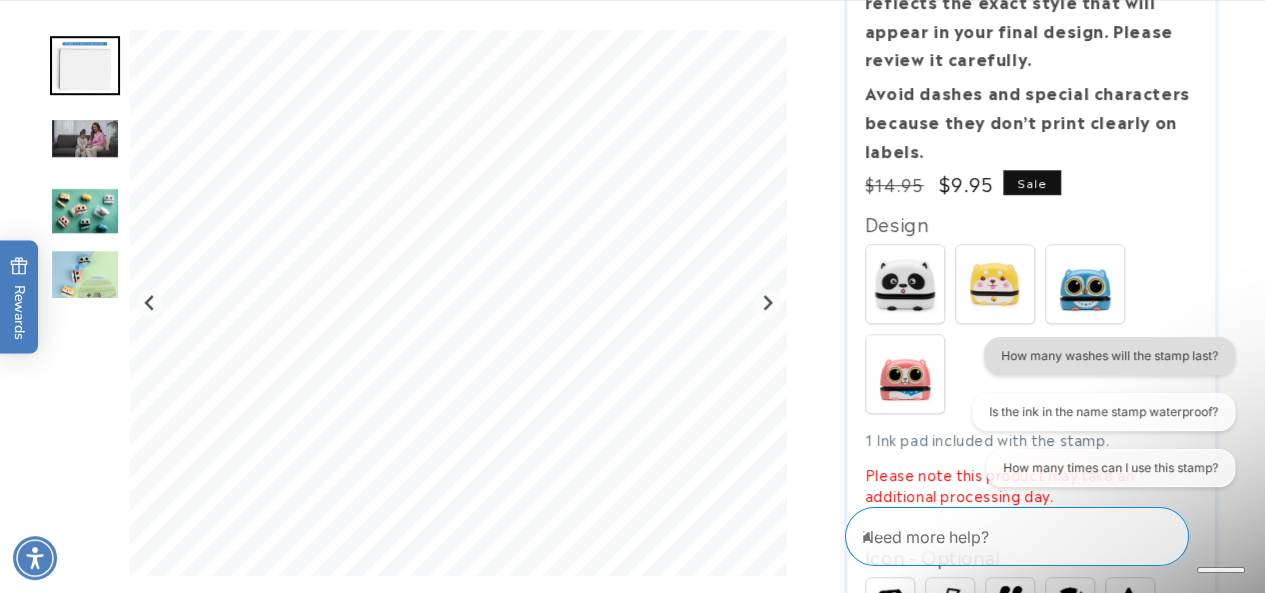 click on "How many washes will the stamp last?" at bounding box center [1109, 356] 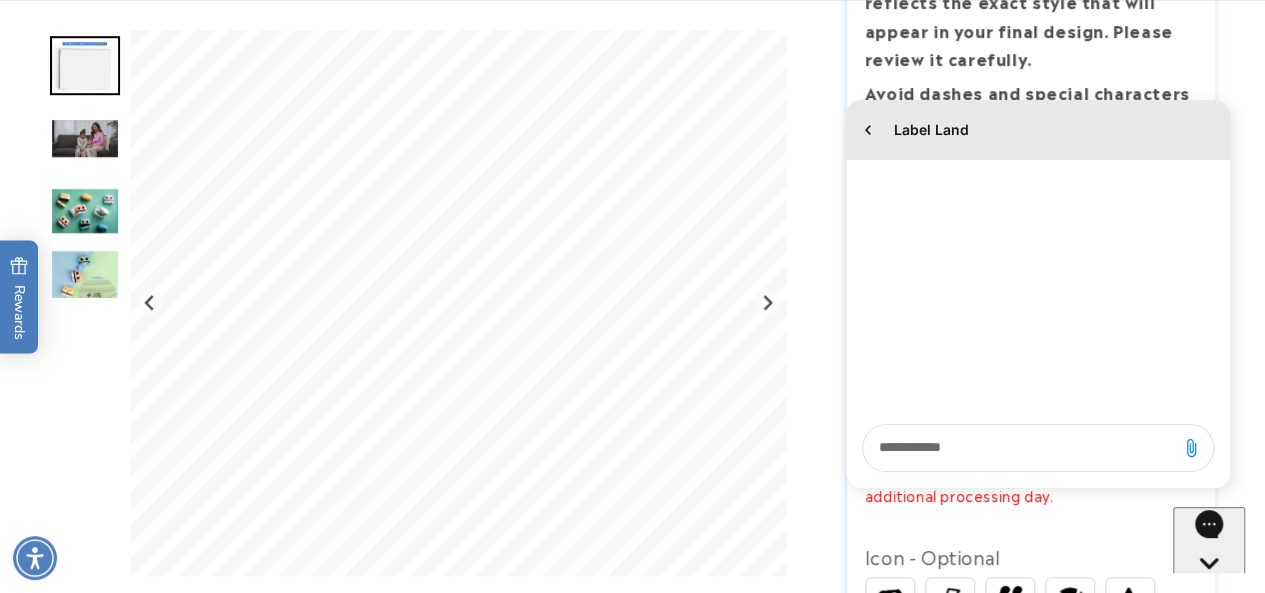 scroll, scrollTop: 0, scrollLeft: 0, axis: both 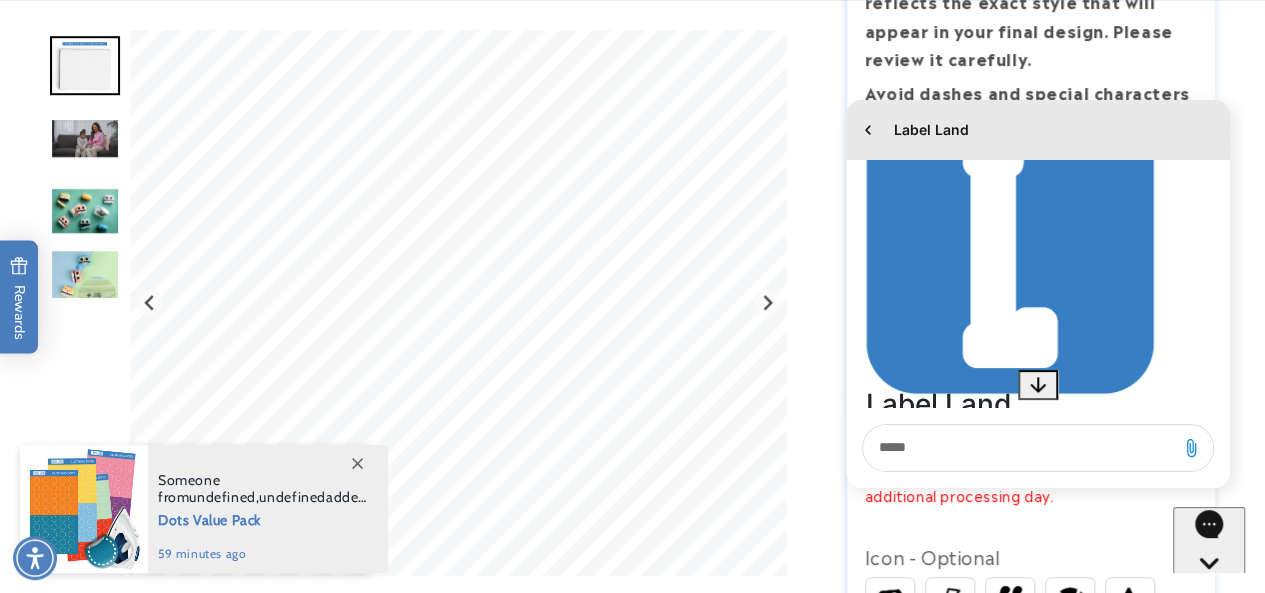 click 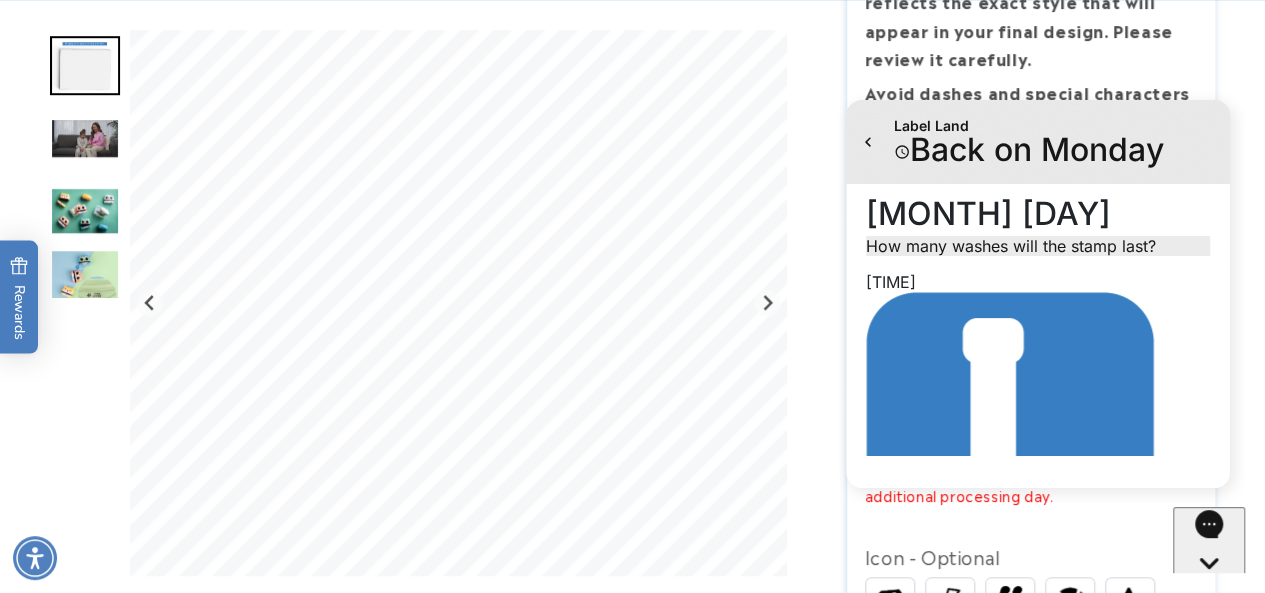 scroll, scrollTop: 0, scrollLeft: 0, axis: both 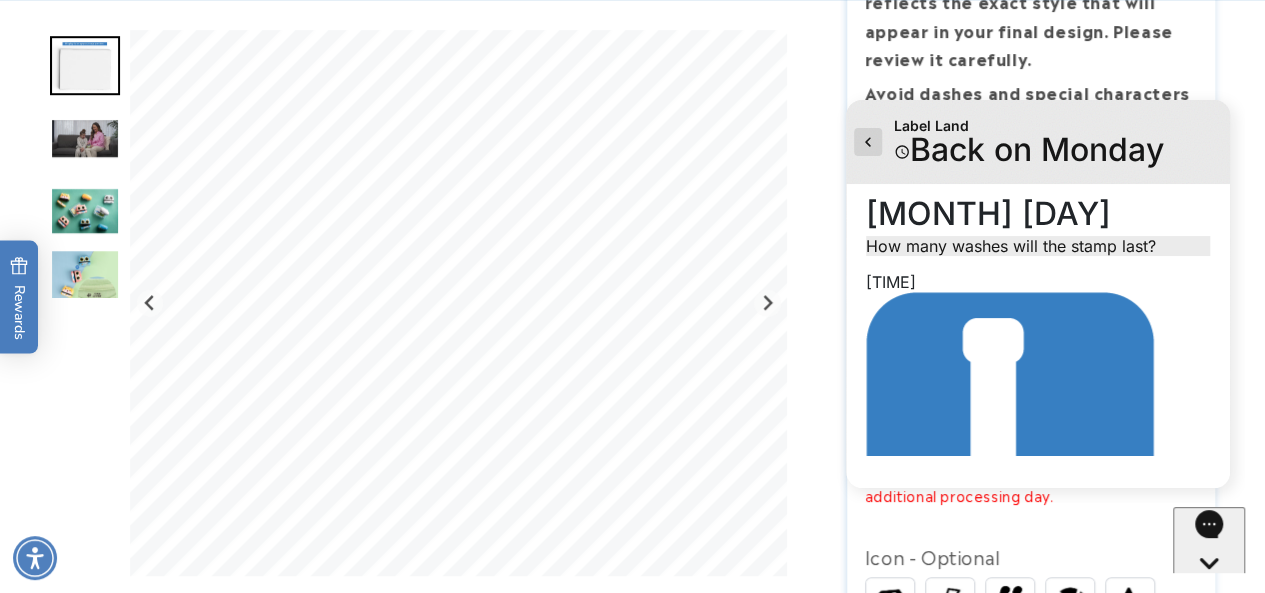 click 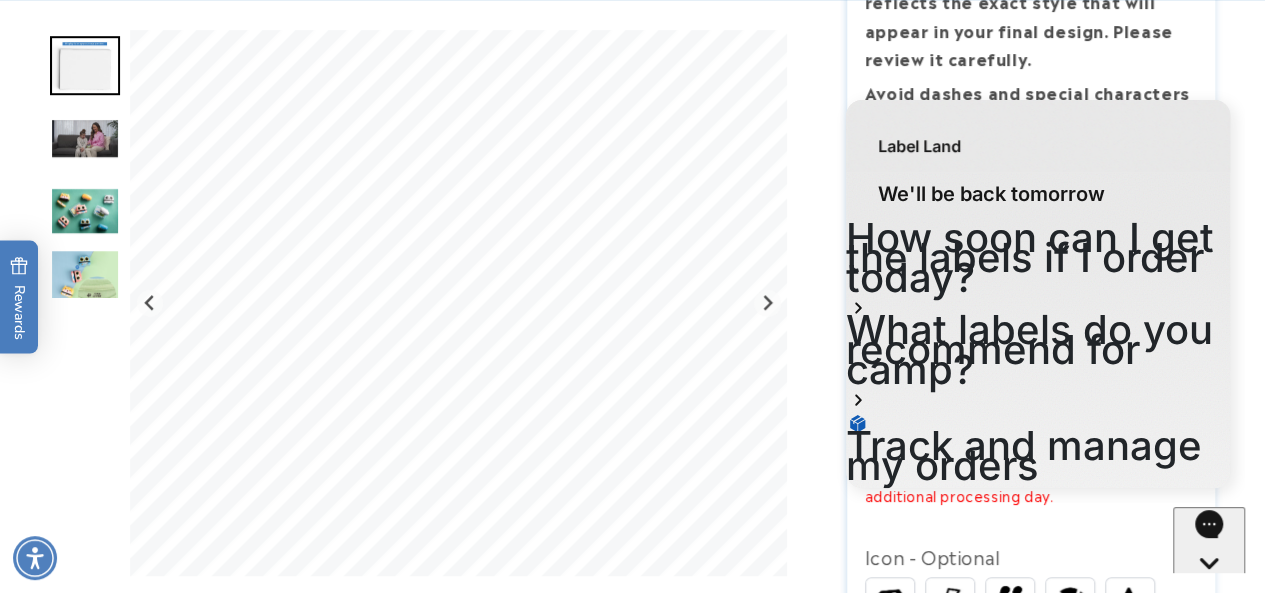 click at bounding box center [632, 1501] 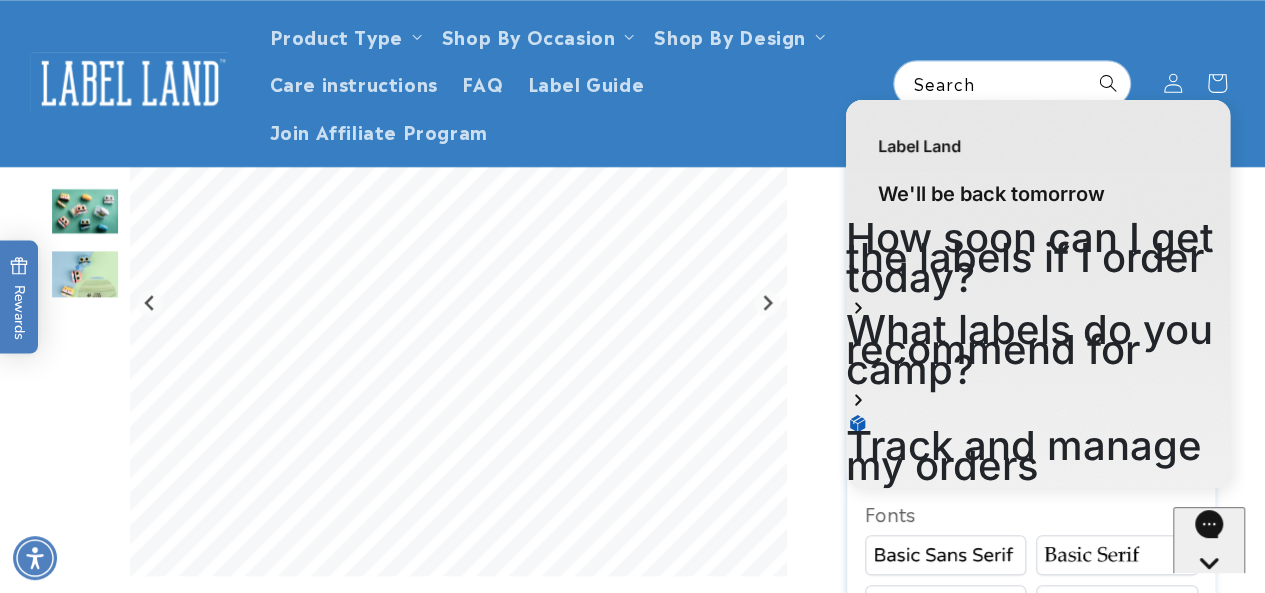scroll, scrollTop: 1000, scrollLeft: 0, axis: vertical 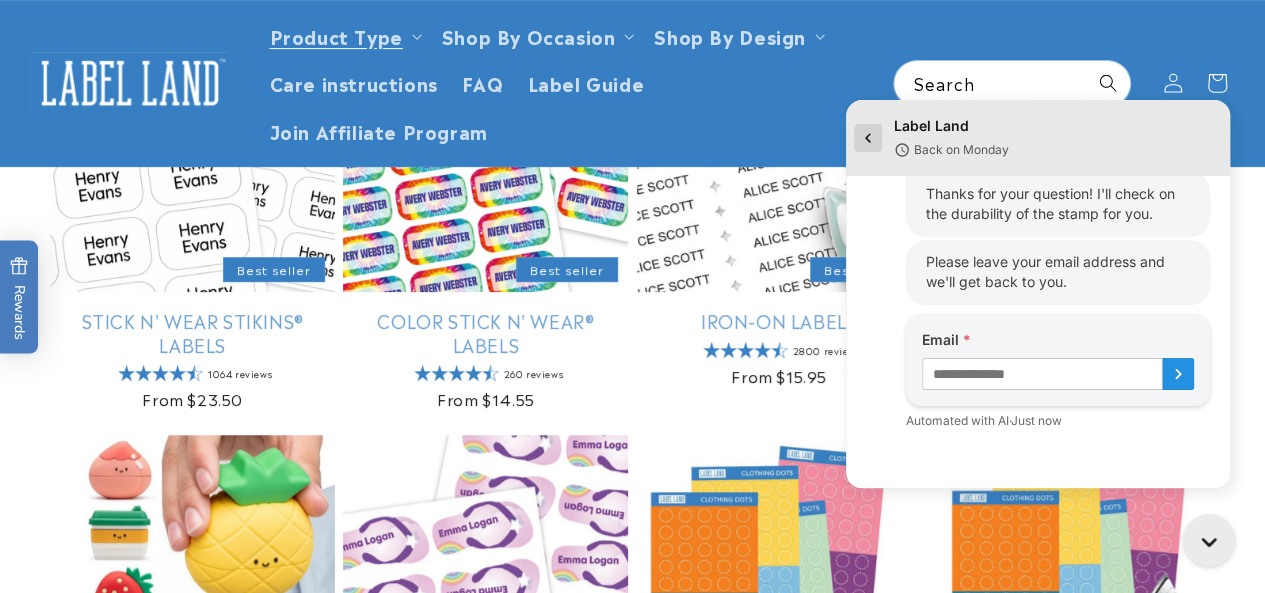 click 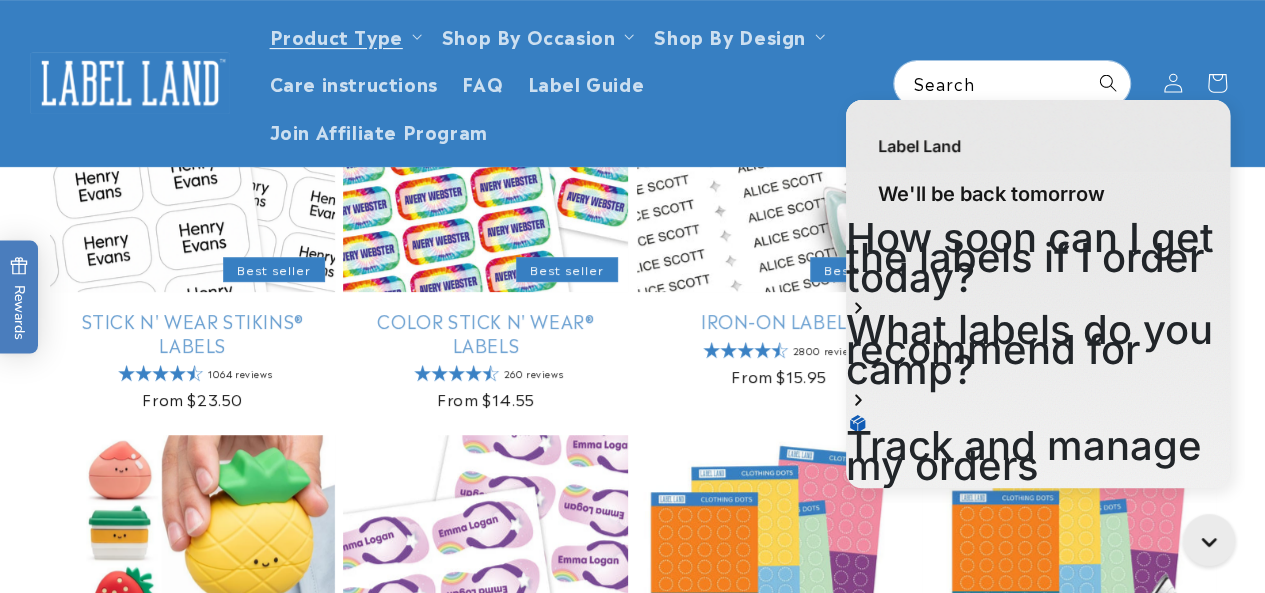 scroll, scrollTop: 140, scrollLeft: 0, axis: vertical 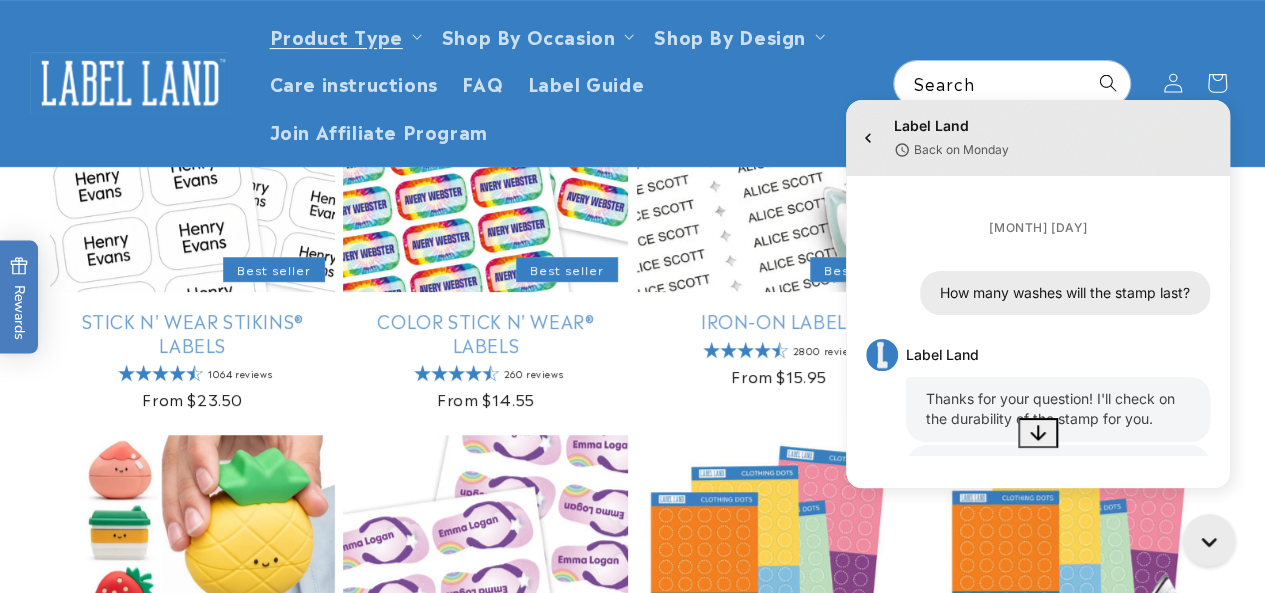 click on "Label Land Back on Monday" at bounding box center (1038, 138) 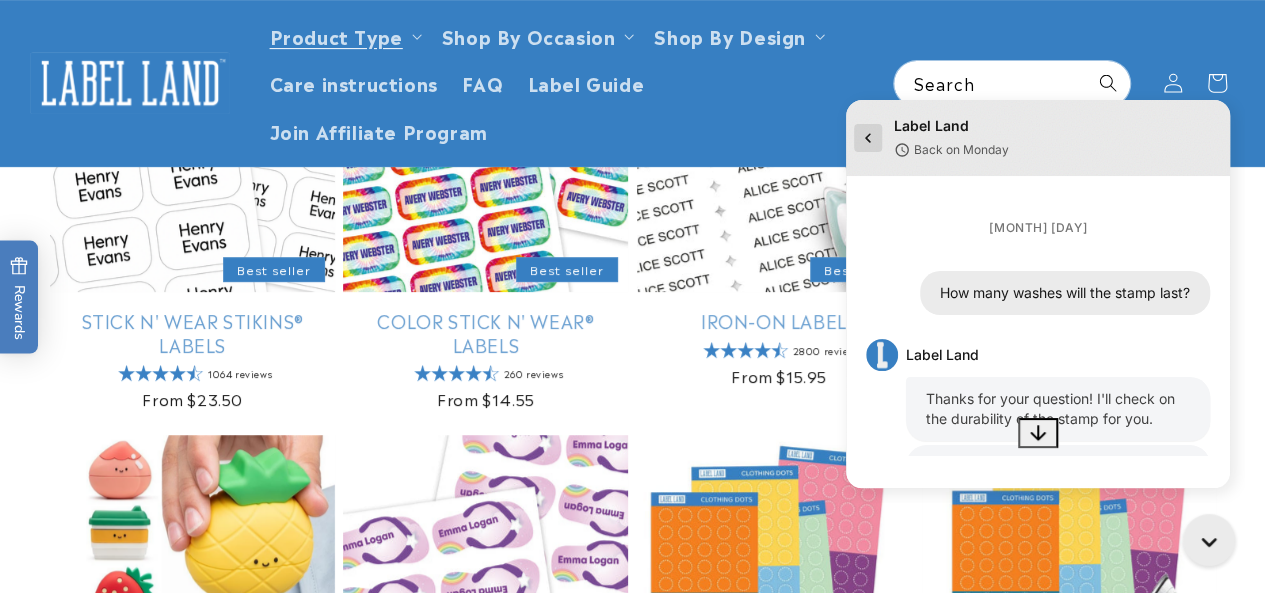 click 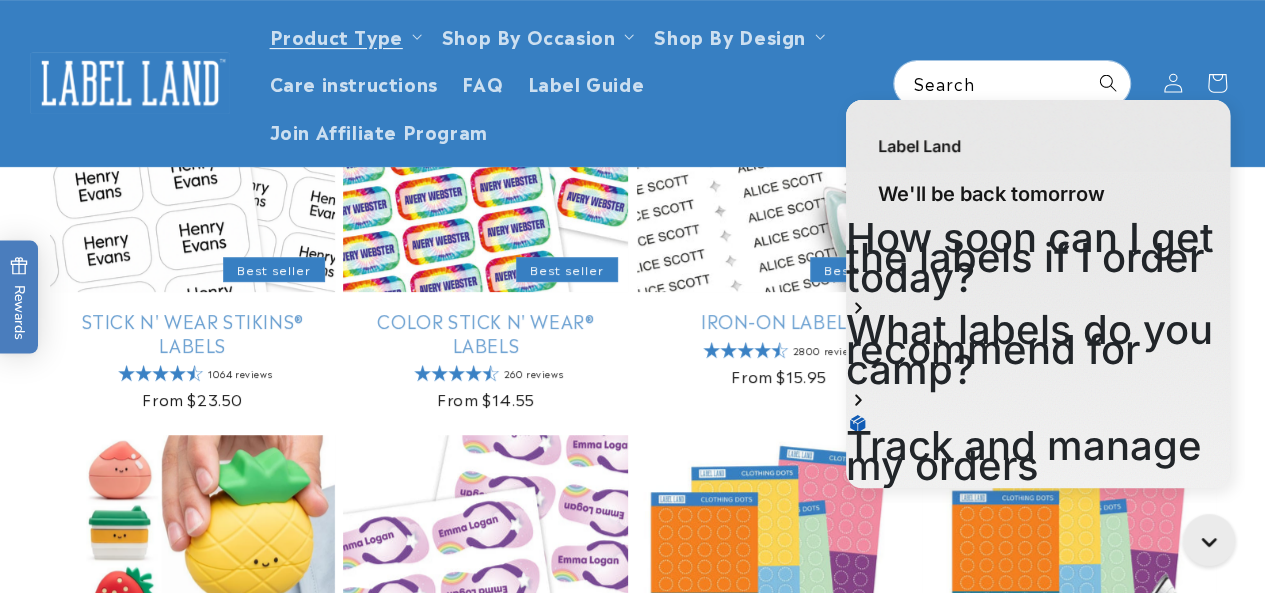 drag, startPoint x: 1147, startPoint y: 132, endPoint x: 1169, endPoint y: 149, distance: 27.802877 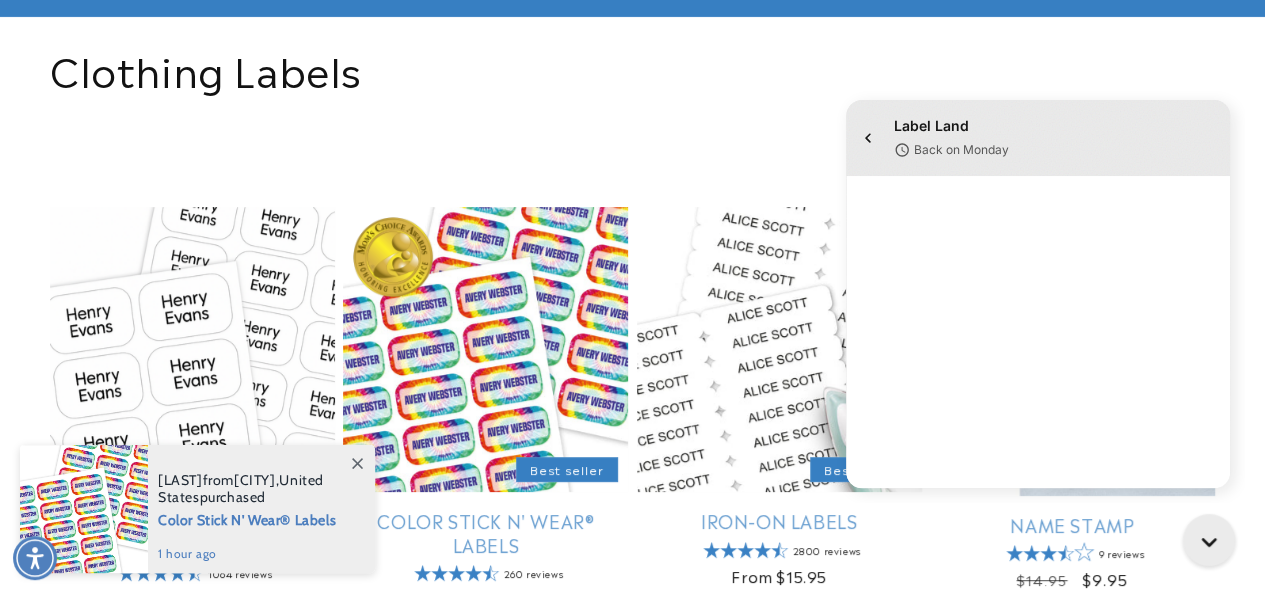 scroll, scrollTop: 352, scrollLeft: 0, axis: vertical 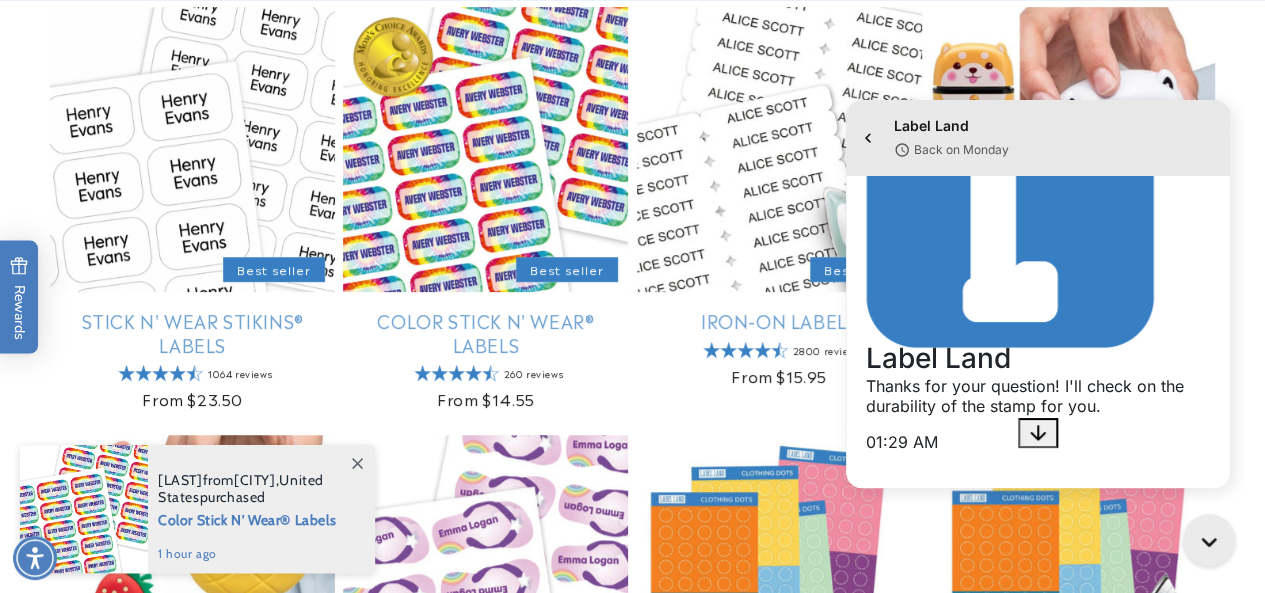 click on "Label Land Back on Monday" at bounding box center (1038, 138) 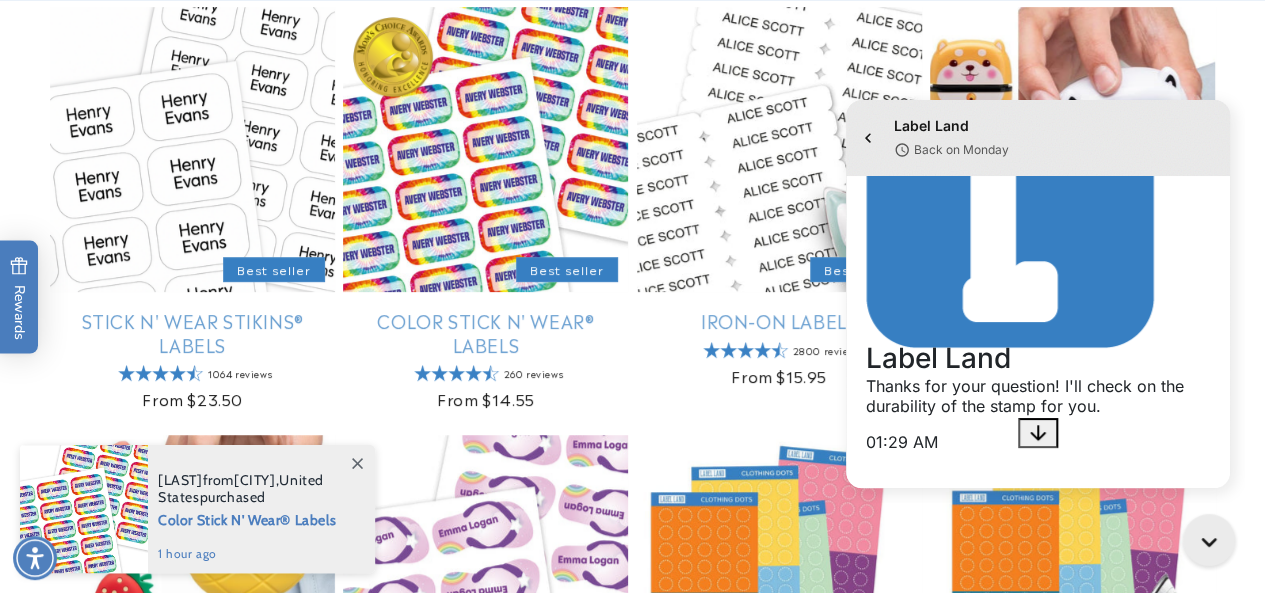 click on "Skip to main content Enable accessibility for low vision Open the accessibility menu
Skip to content
Next business day shipping
732-987-3915
Enjoy free shipping within the U.S. on orders over $50*
Next business day shipping
732-987-3915
Enjoy free shipping within the U.S. on orders over $50*" at bounding box center [632, 1083] 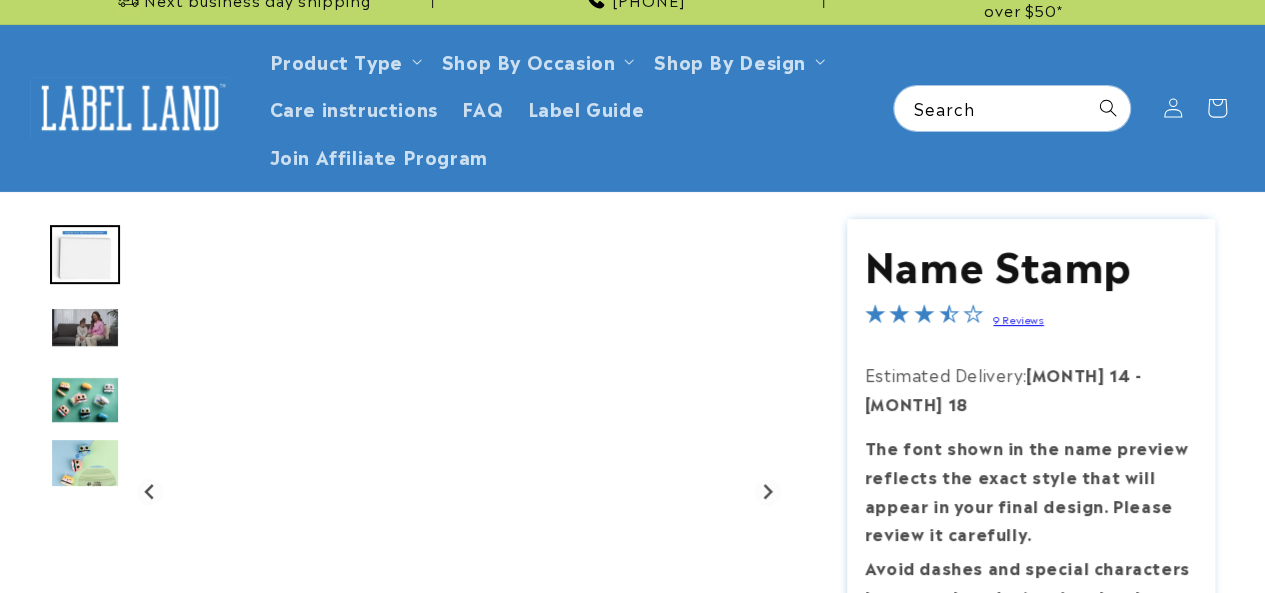 scroll, scrollTop: 200, scrollLeft: 0, axis: vertical 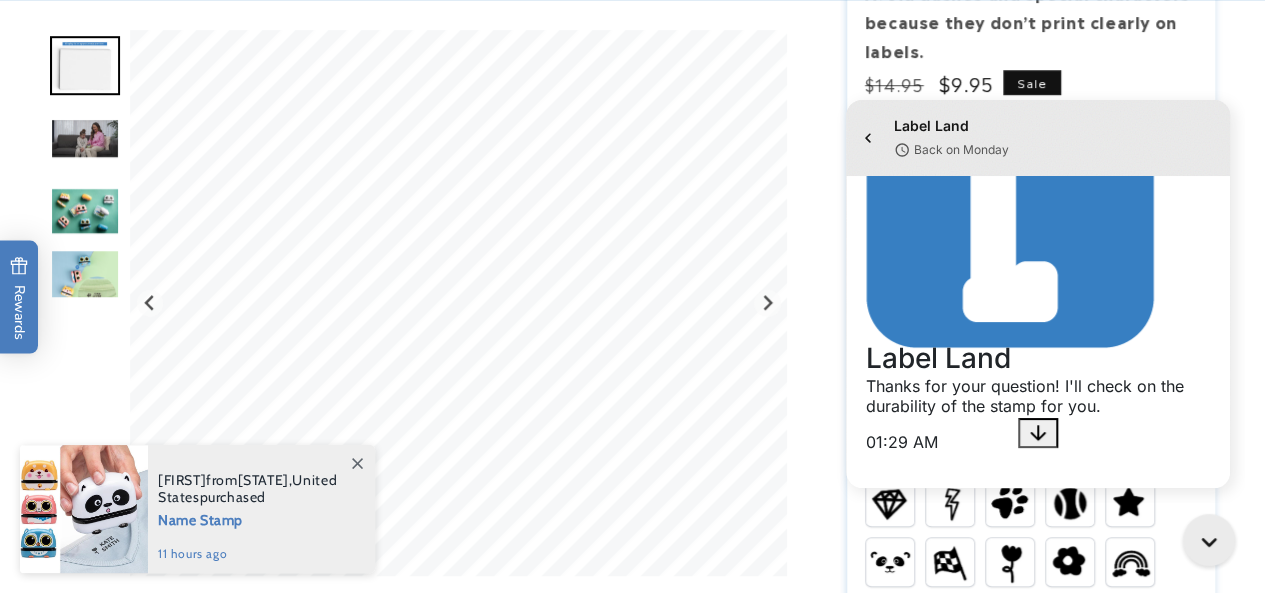 click at bounding box center [632, 4005] 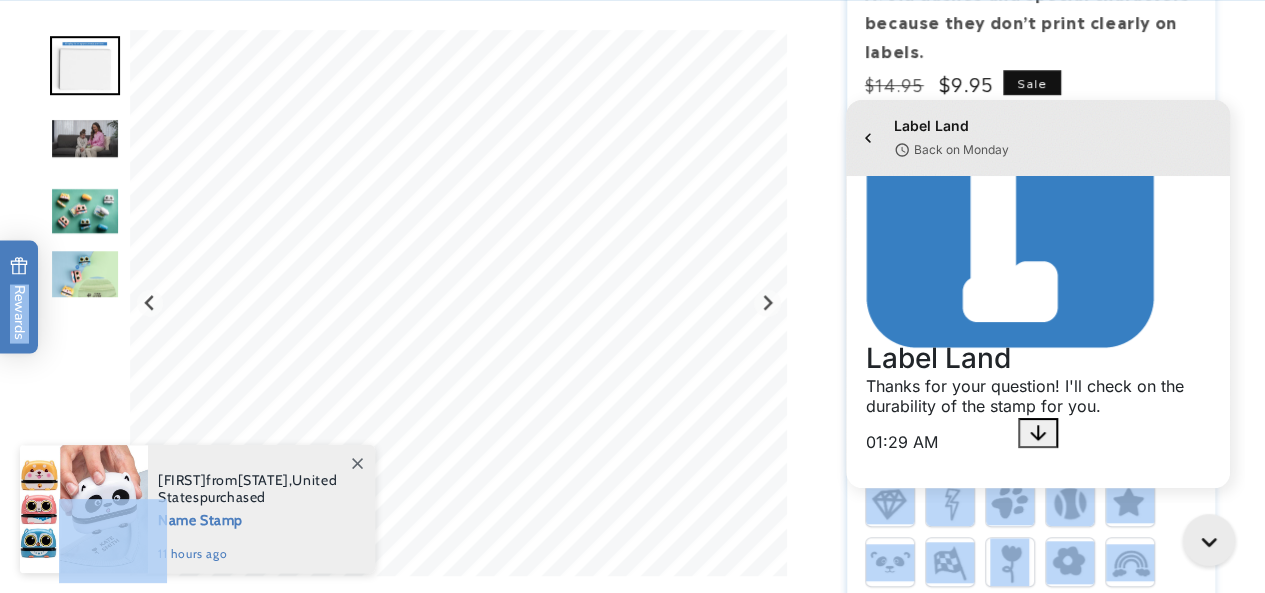 drag, startPoint x: 1809, startPoint y: 179, endPoint x: 919, endPoint y: 111, distance: 892.594 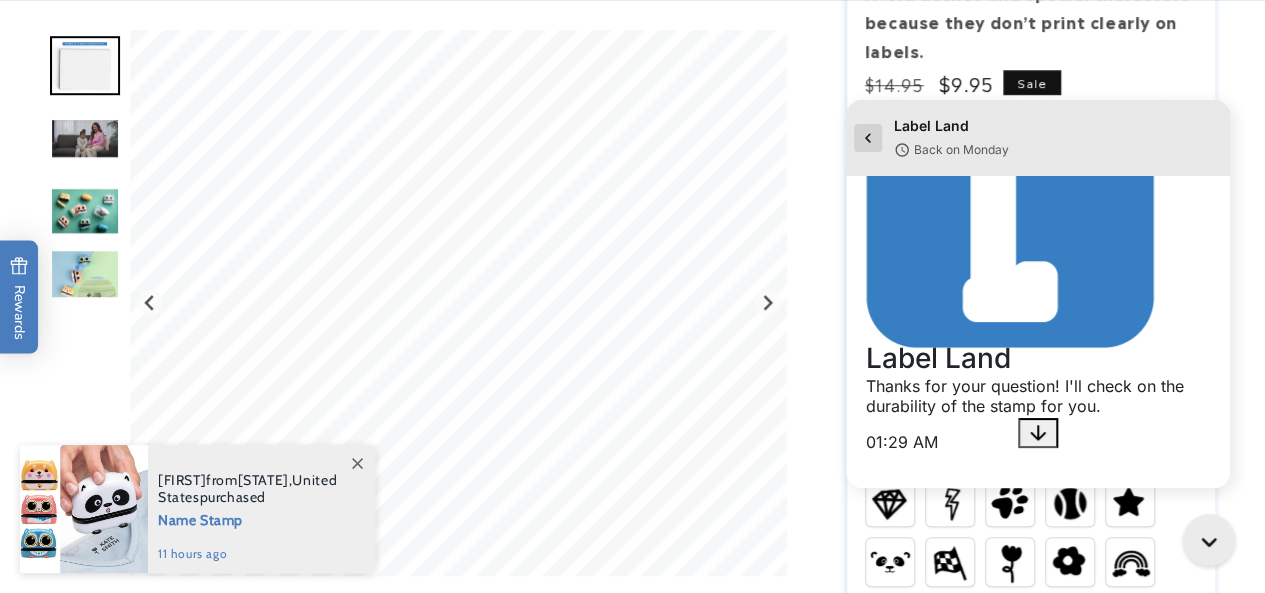 click 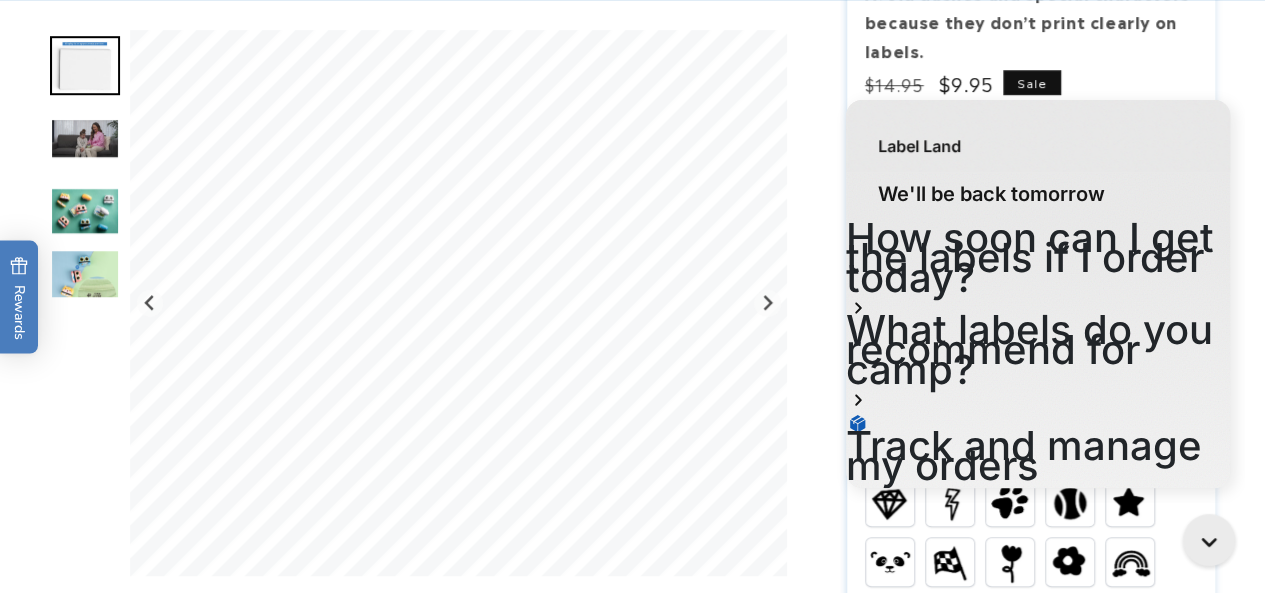 click on "Track and manage my orders" at bounding box center [1038, 456] 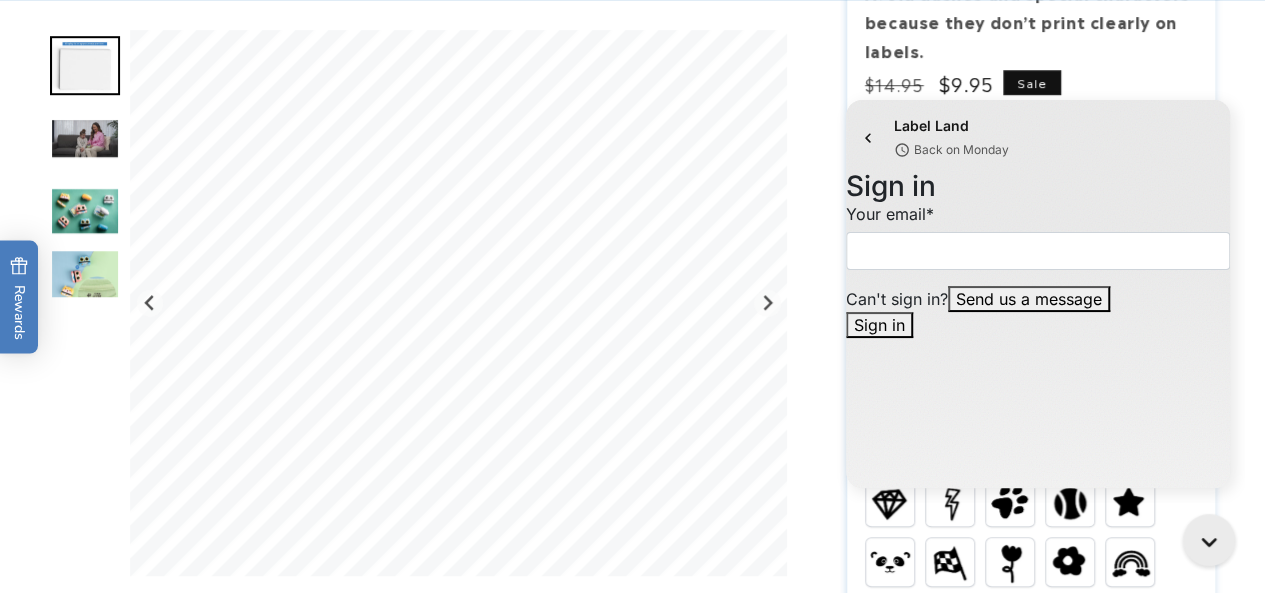 drag, startPoint x: 1089, startPoint y: 92, endPoint x: 1108, endPoint y: 123, distance: 36.359318 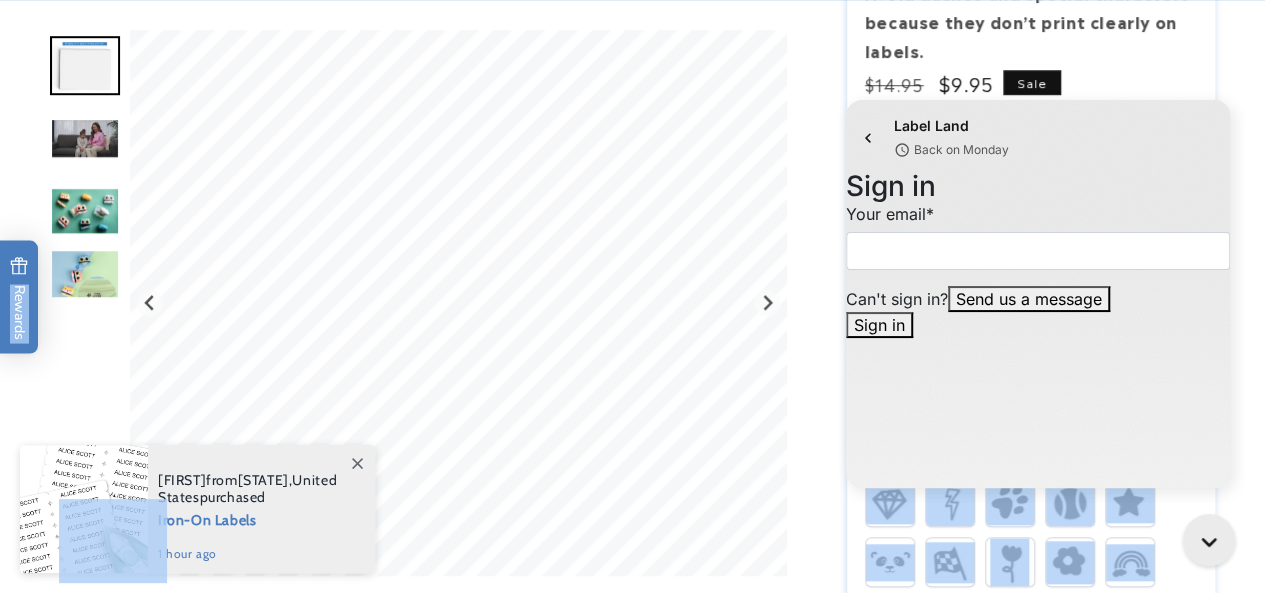 drag, startPoint x: 1147, startPoint y: 279, endPoint x: 1105, endPoint y: 159, distance: 127.13772 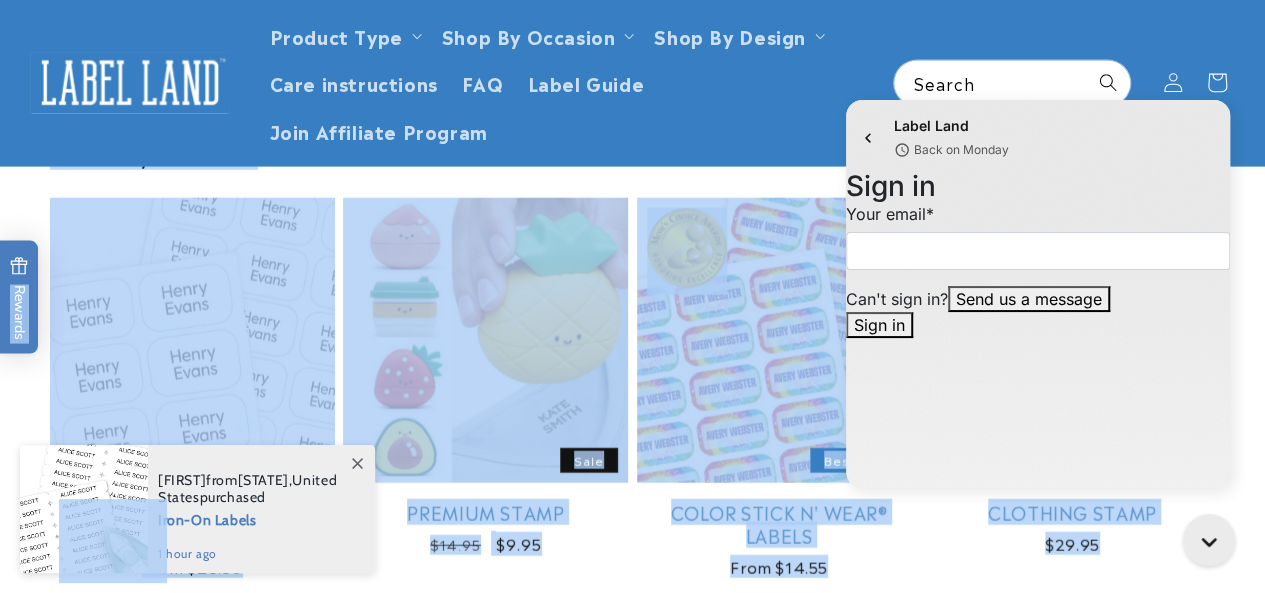 scroll, scrollTop: 2270, scrollLeft: 0, axis: vertical 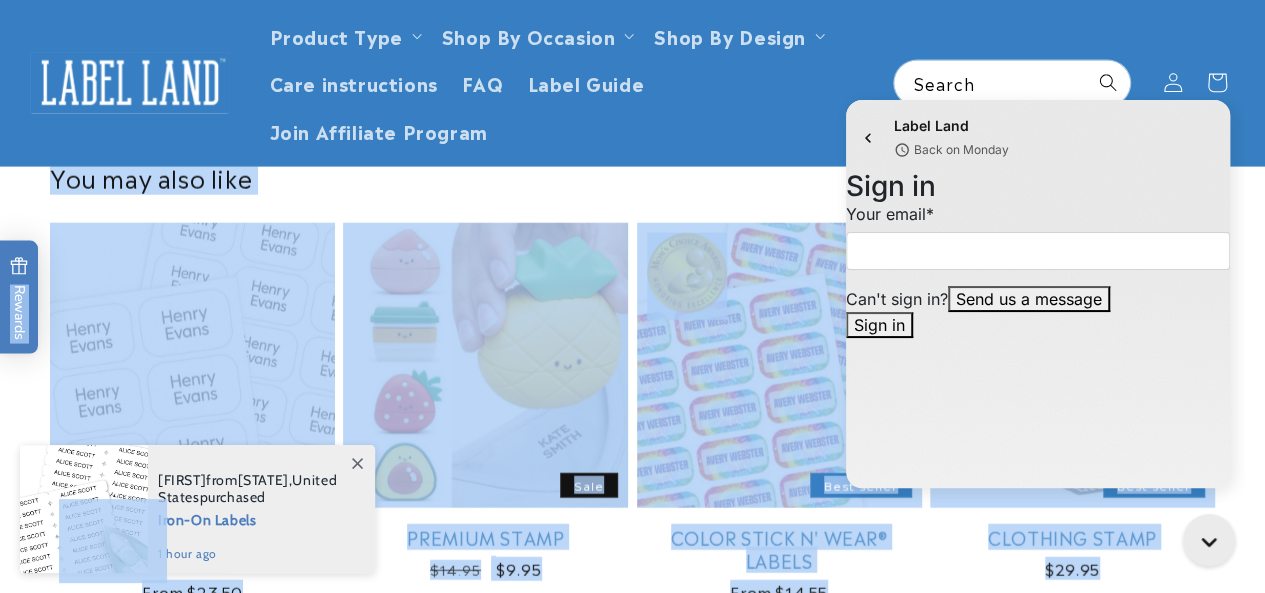 drag, startPoint x: 1272, startPoint y: 103, endPoint x: 114, endPoint y: 43, distance: 1159.5533 